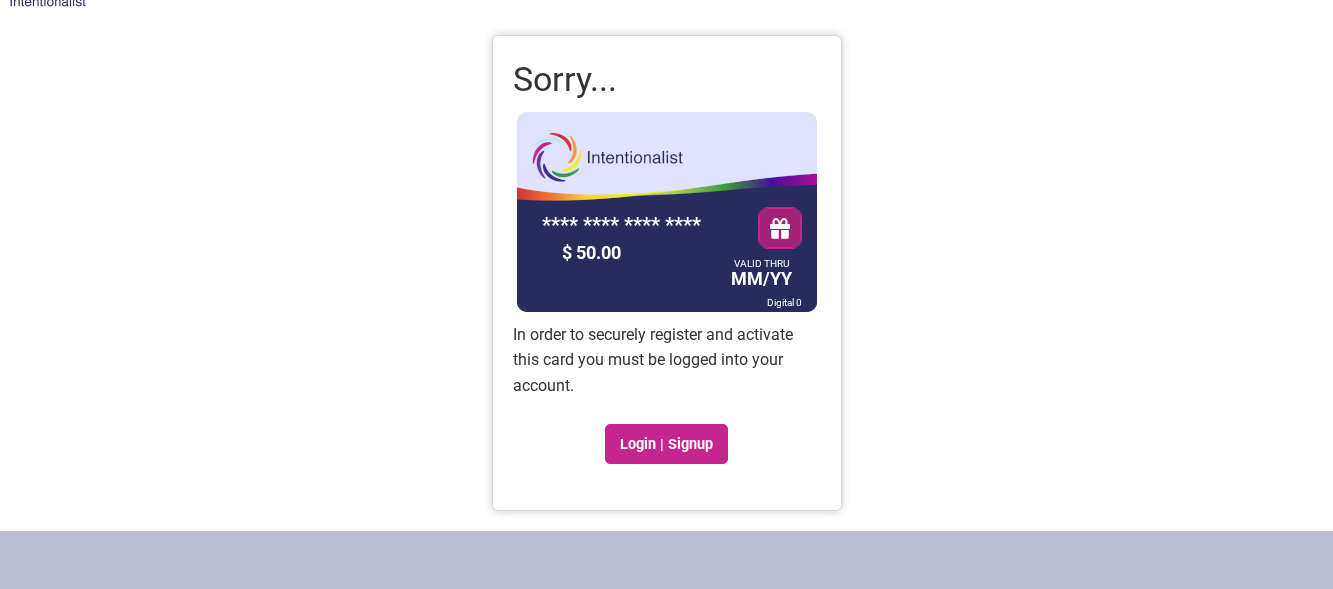 scroll, scrollTop: 66, scrollLeft: 0, axis: vertical 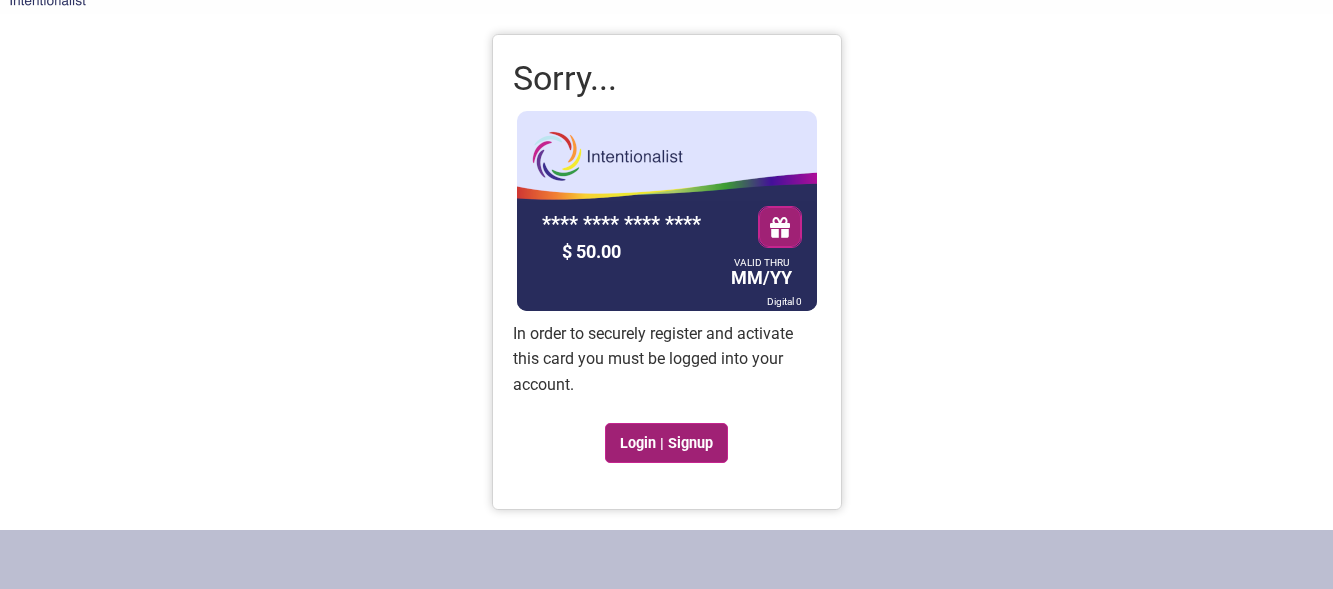 click on "Login | Signup" at bounding box center [667, 443] 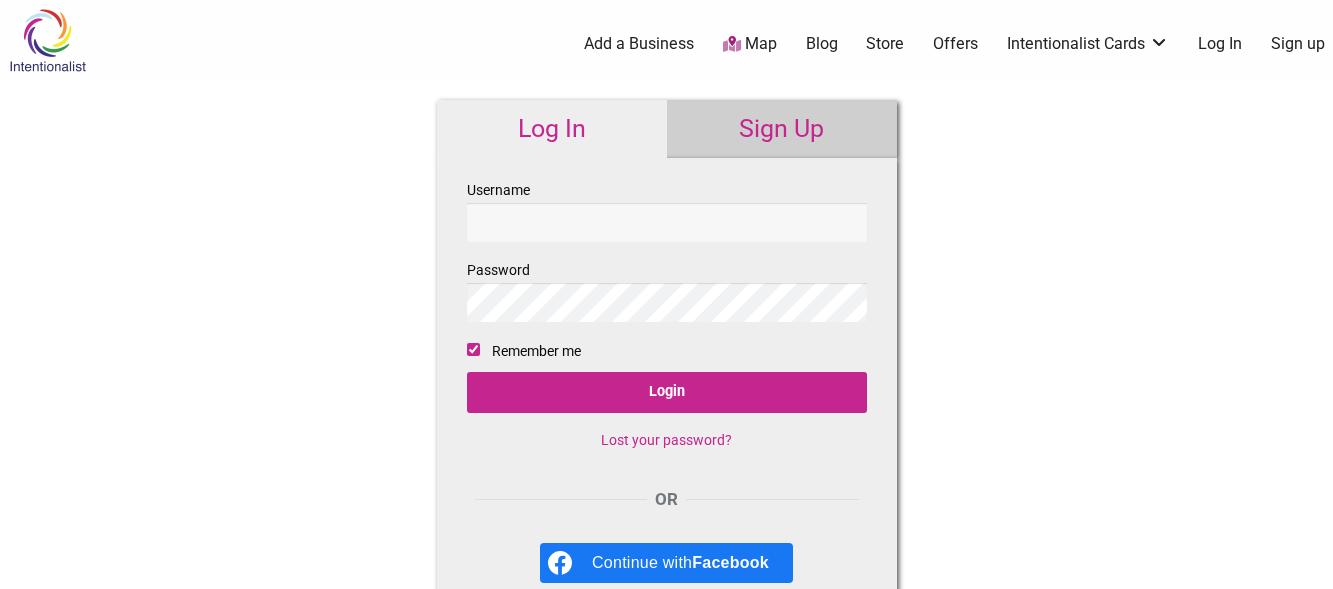 scroll, scrollTop: 0, scrollLeft: 0, axis: both 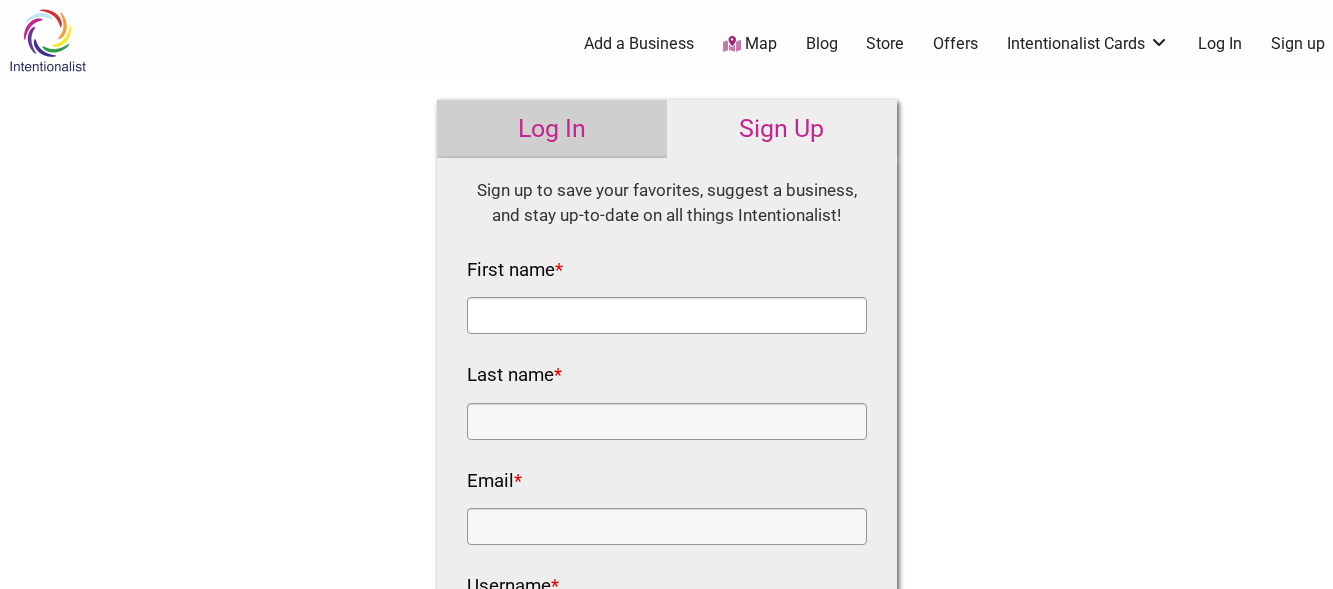 click on "First name  *" at bounding box center [667, 315] 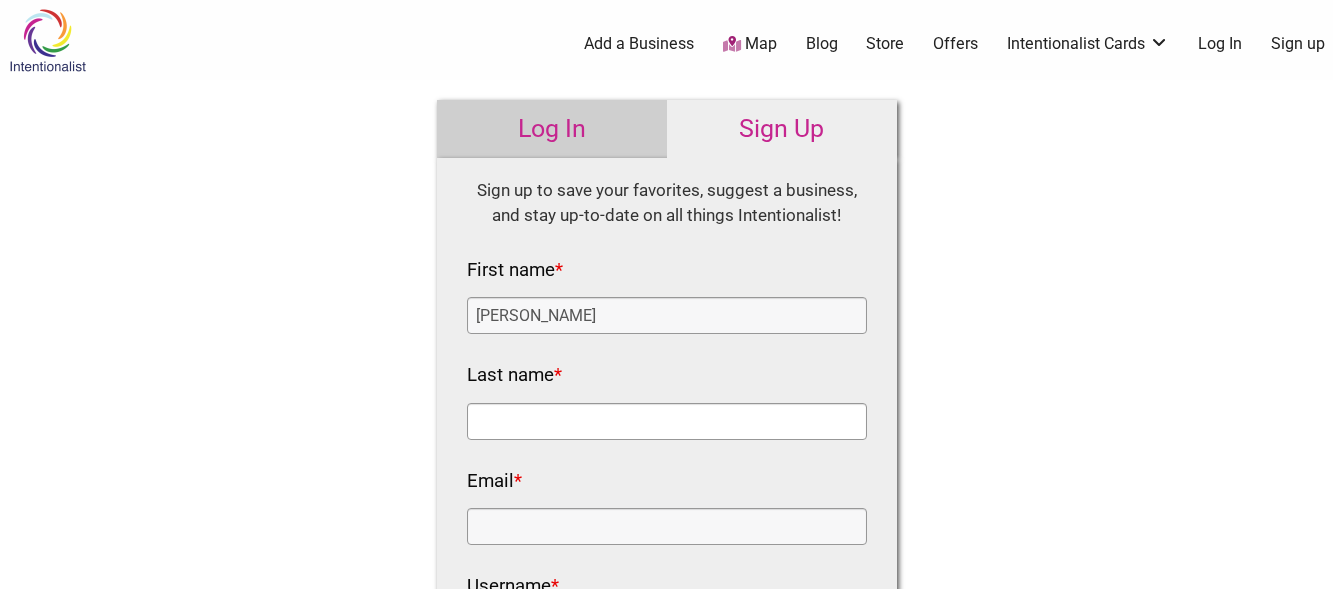 type on "Pink [PERSON_NAME]" 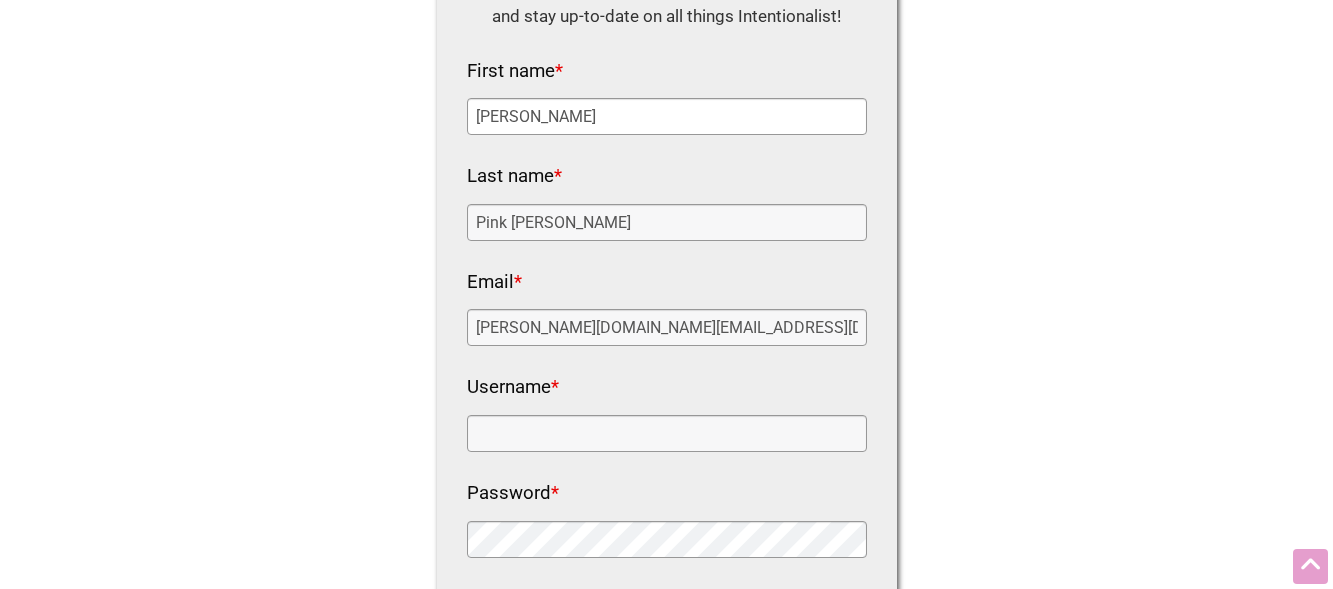 scroll, scrollTop: 200, scrollLeft: 0, axis: vertical 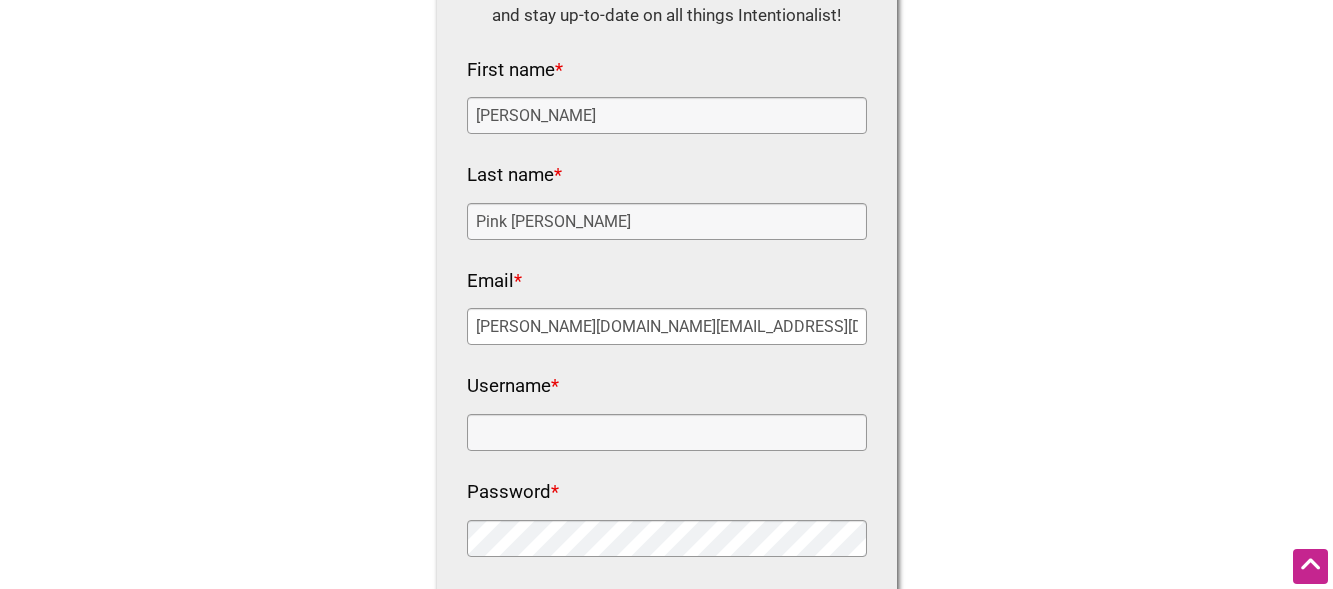 click on "[PERSON_NAME][DOMAIN_NAME][EMAIL_ADDRESS][DOMAIN_NAME]" at bounding box center [667, 326] 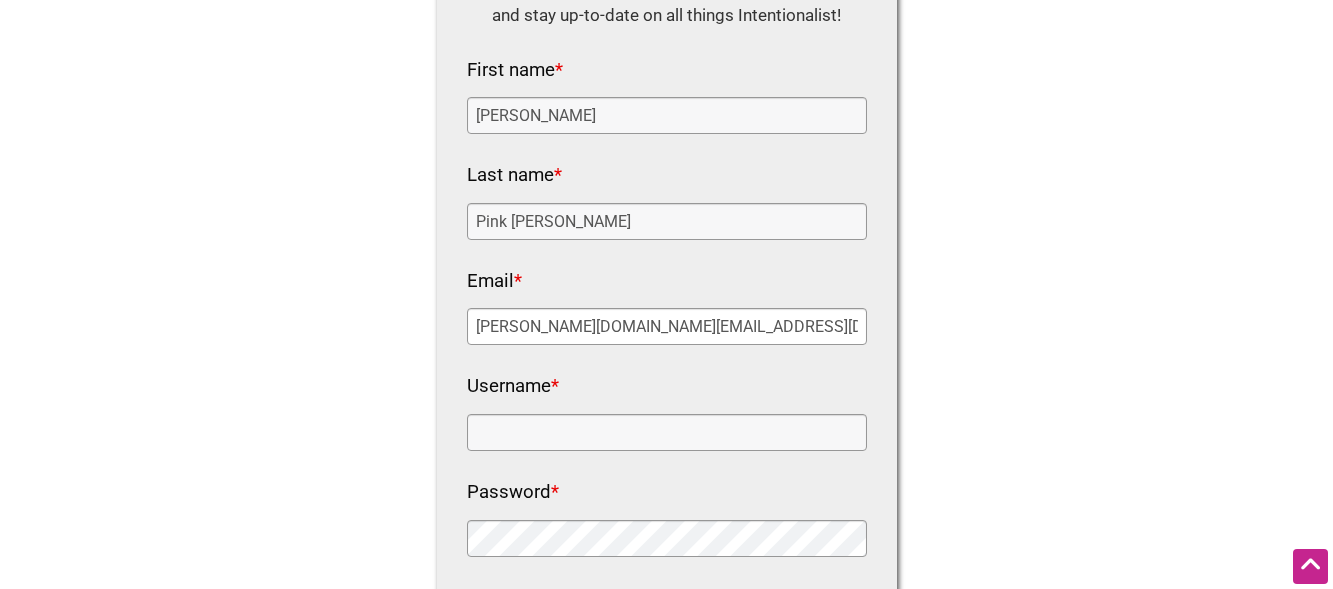 click on "[PERSON_NAME][DOMAIN_NAME][EMAIL_ADDRESS][DOMAIN_NAME]" at bounding box center [667, 326] 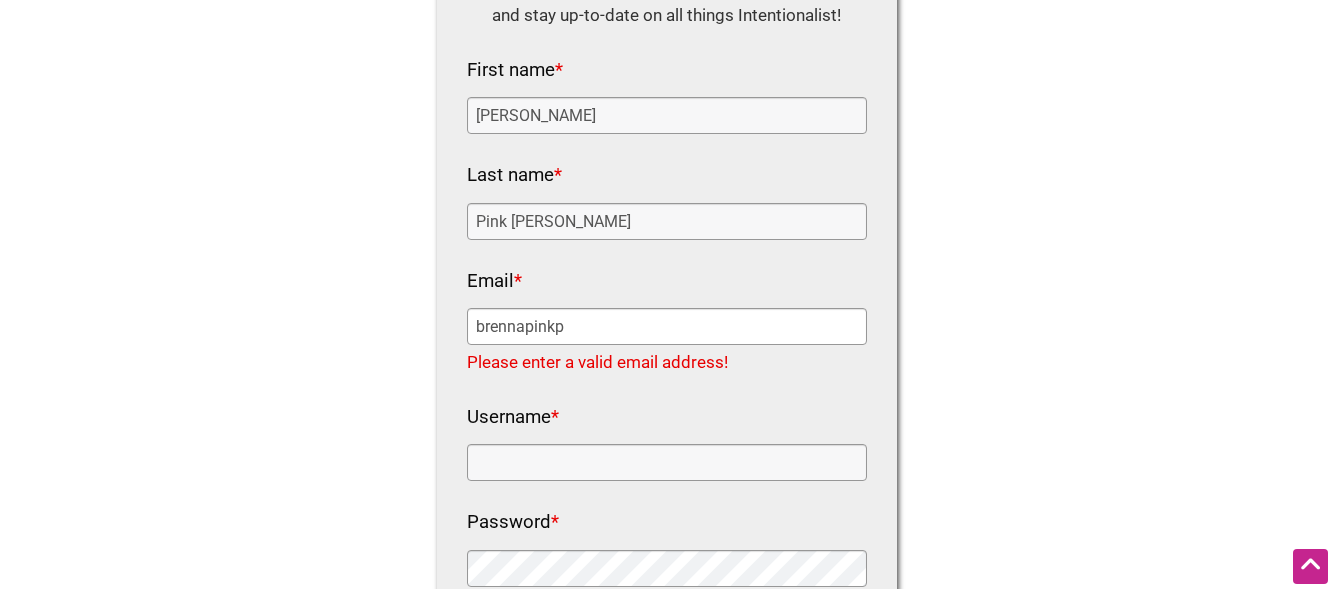 type on "[EMAIL_ADDRESS][DOMAIN_NAME]" 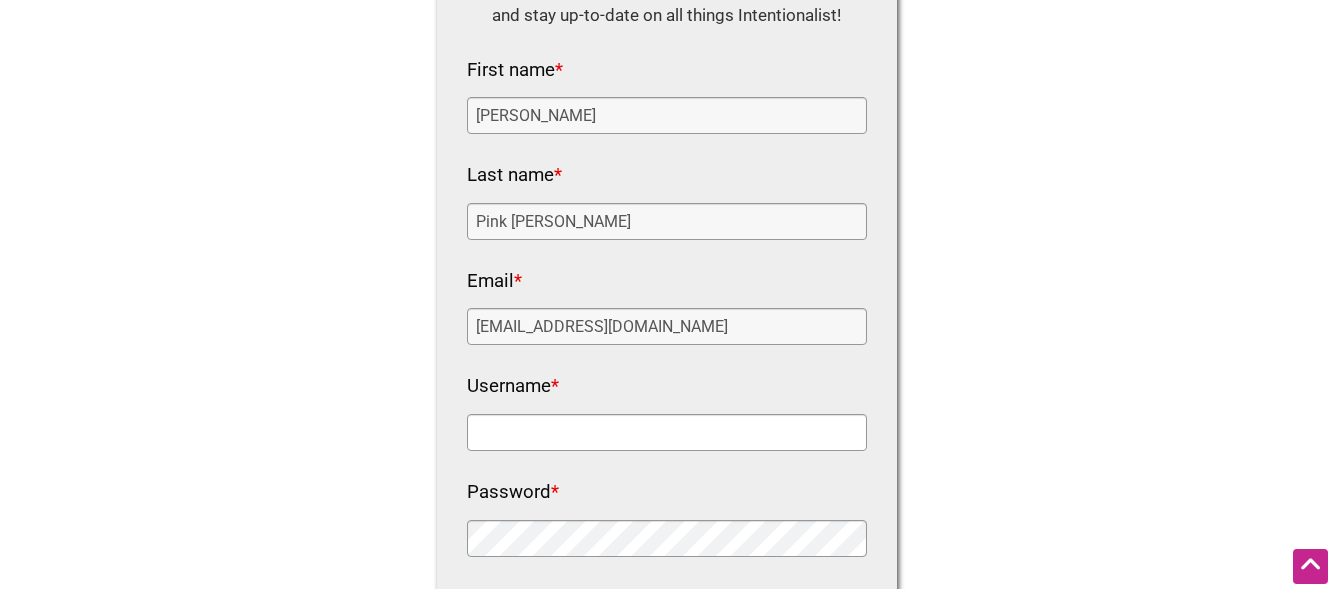 click on "Username  *" at bounding box center [667, 432] 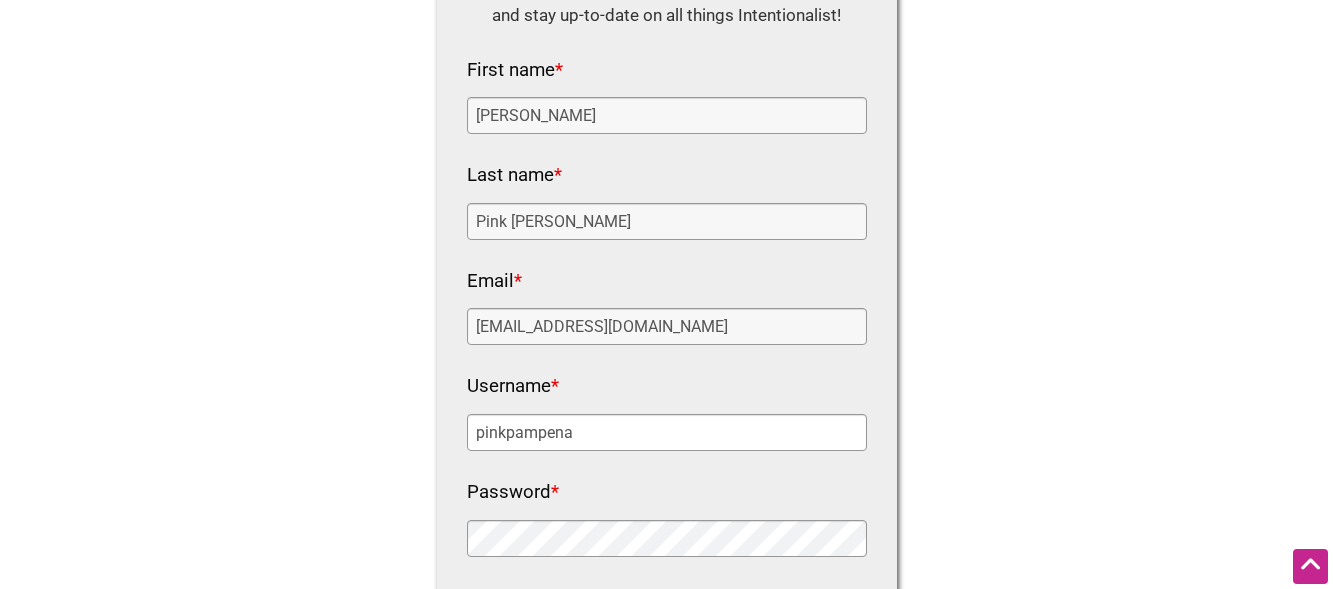 type on "pinkpampena" 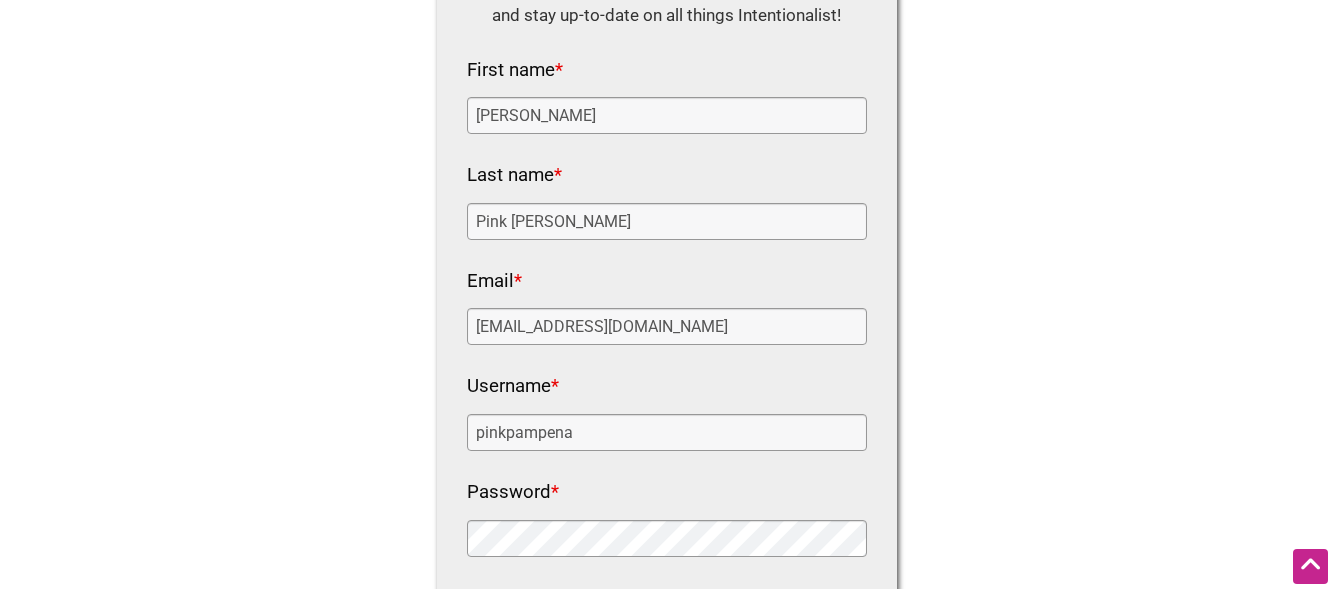 scroll, scrollTop: 430, scrollLeft: 0, axis: vertical 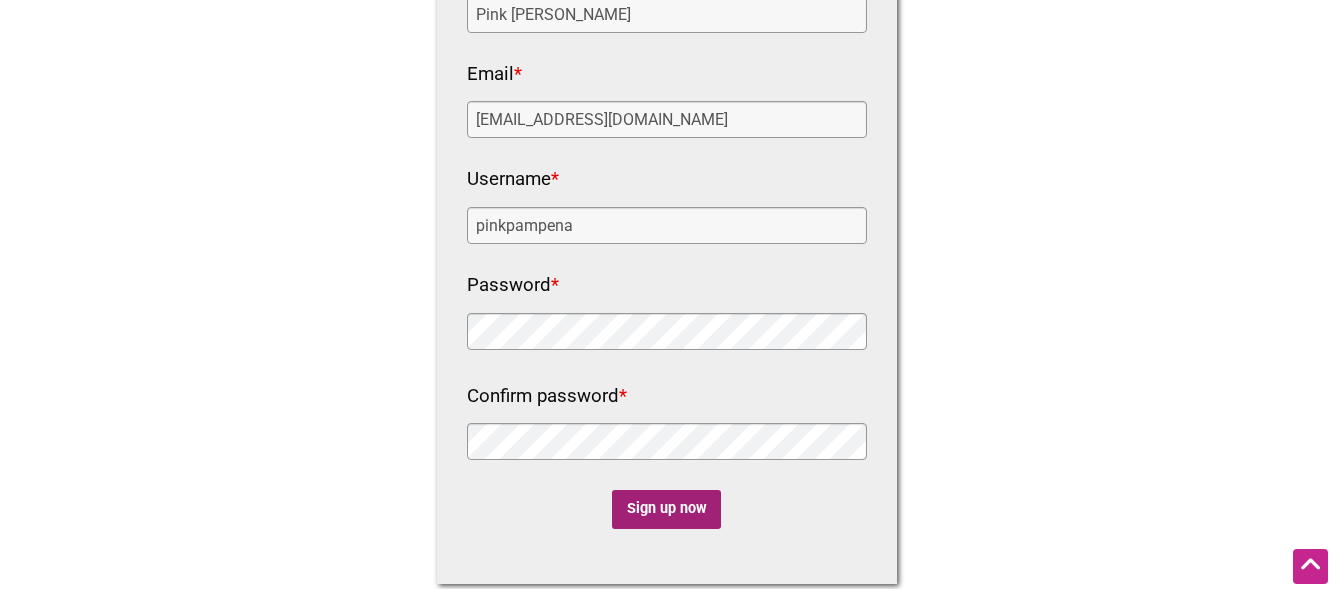 click on "Sign up now" at bounding box center [666, 509] 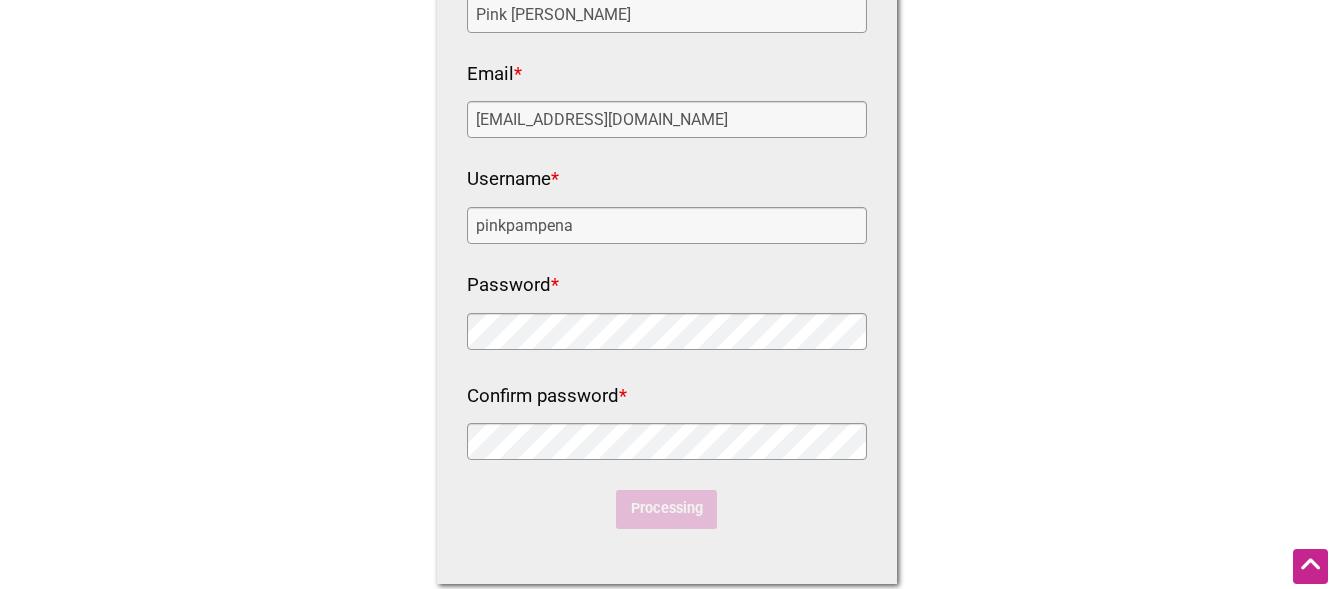 scroll, scrollTop: 0, scrollLeft: 0, axis: both 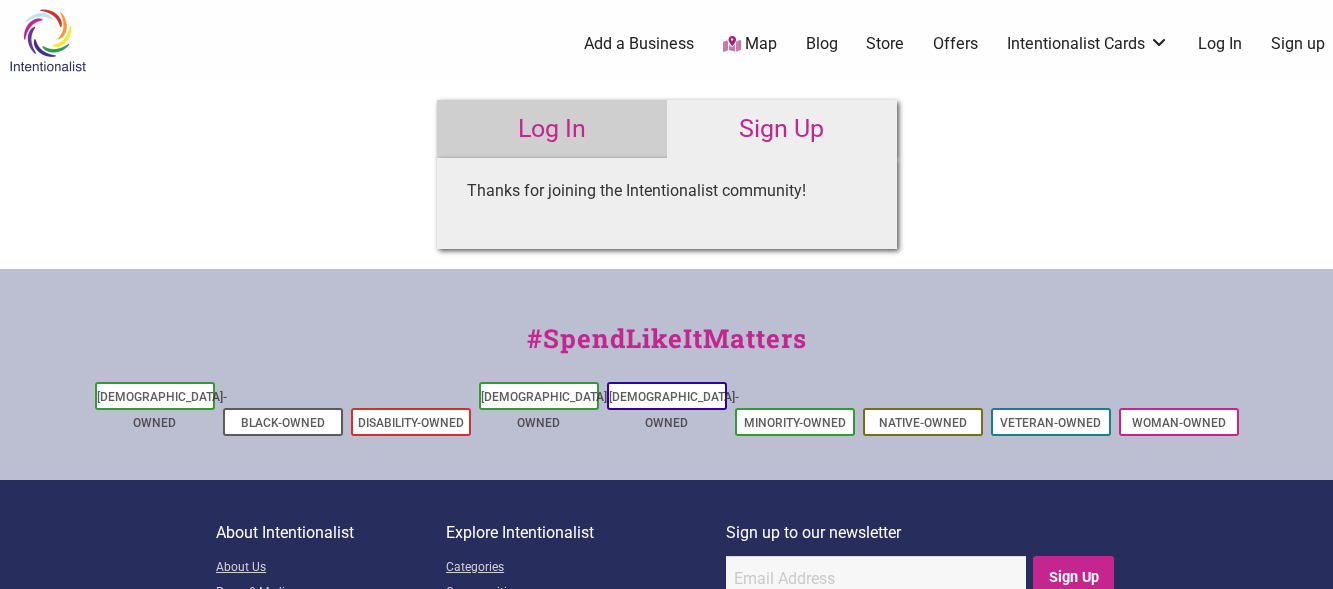 click on "Log In" at bounding box center (552, 129) 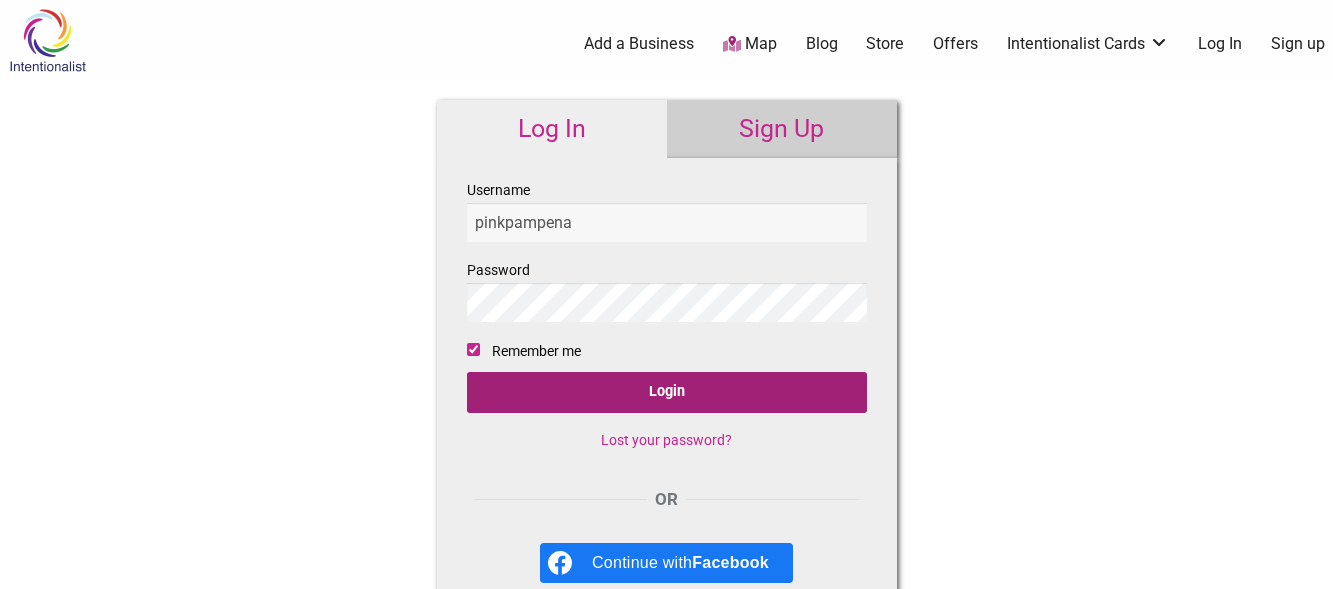 click on "Login" at bounding box center [667, 392] 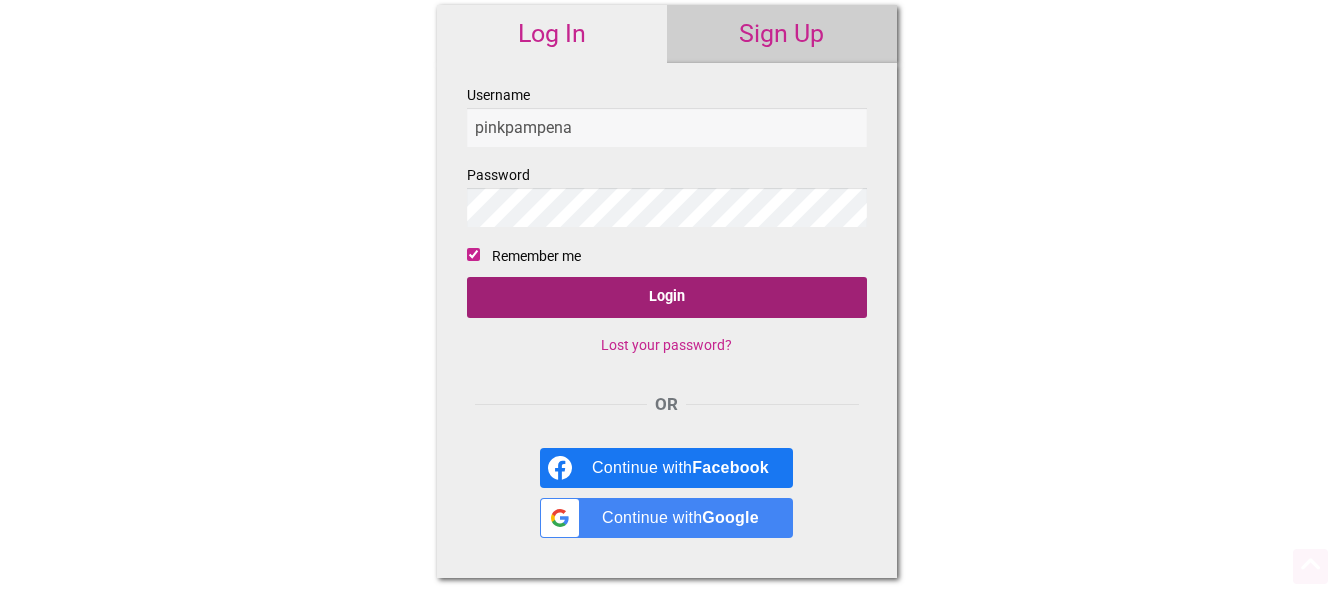 scroll, scrollTop: 167, scrollLeft: 0, axis: vertical 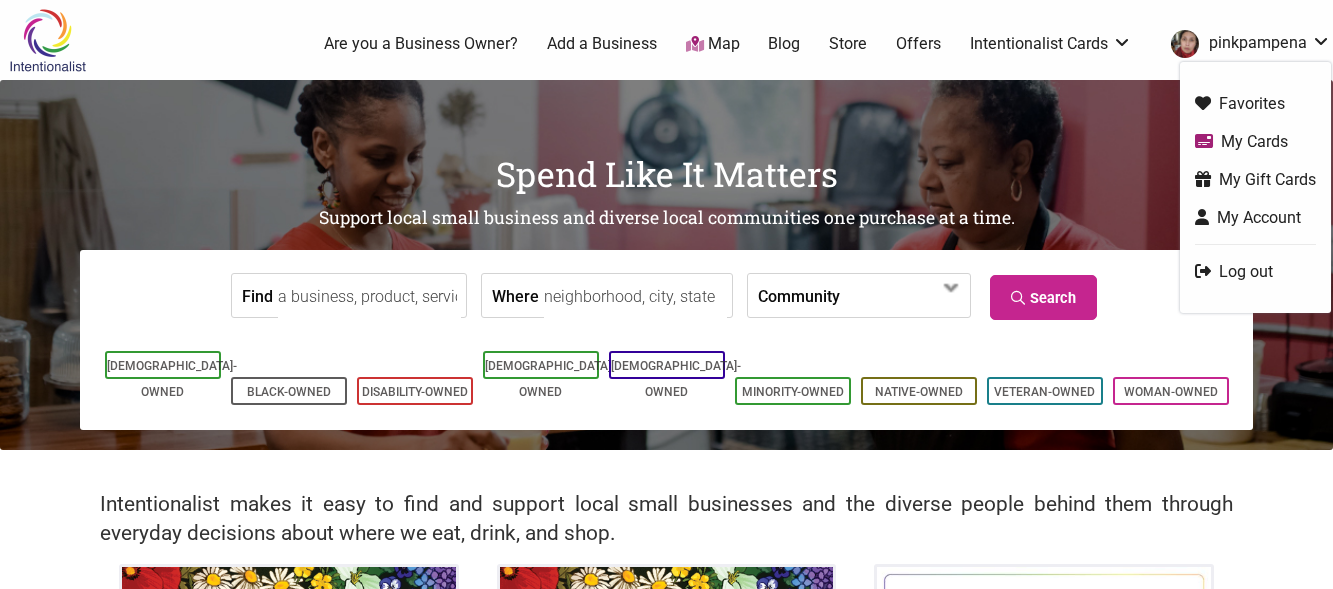 click on "pinkpampena" at bounding box center (1246, 44) 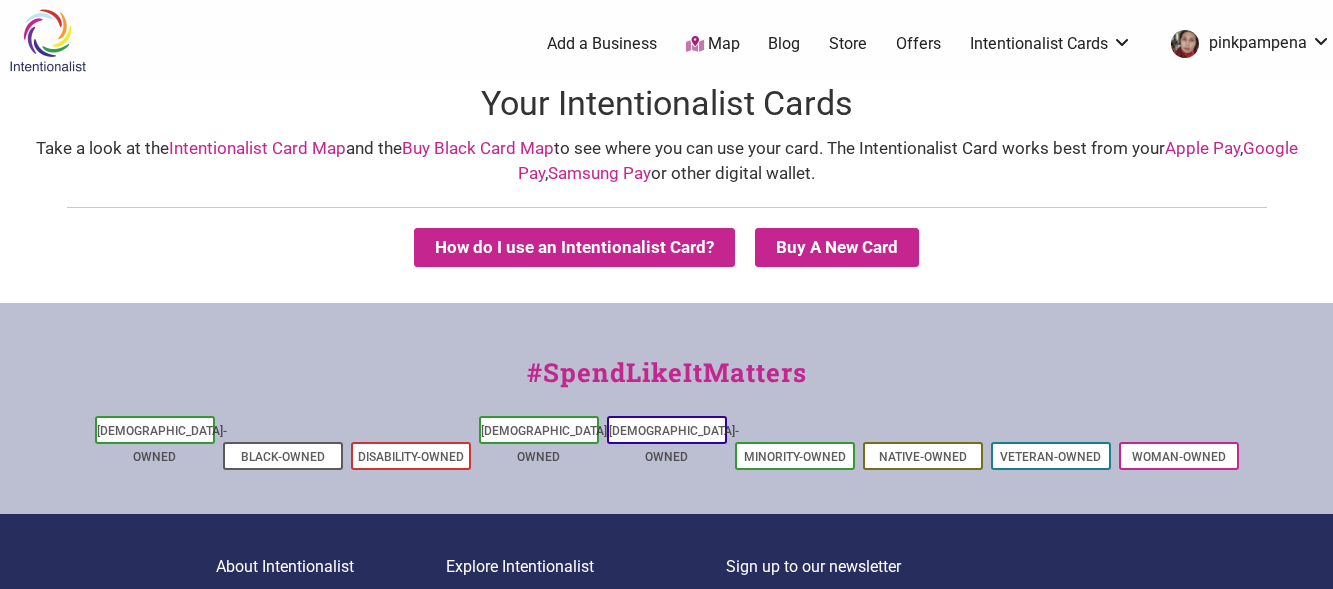 scroll, scrollTop: 8, scrollLeft: 0, axis: vertical 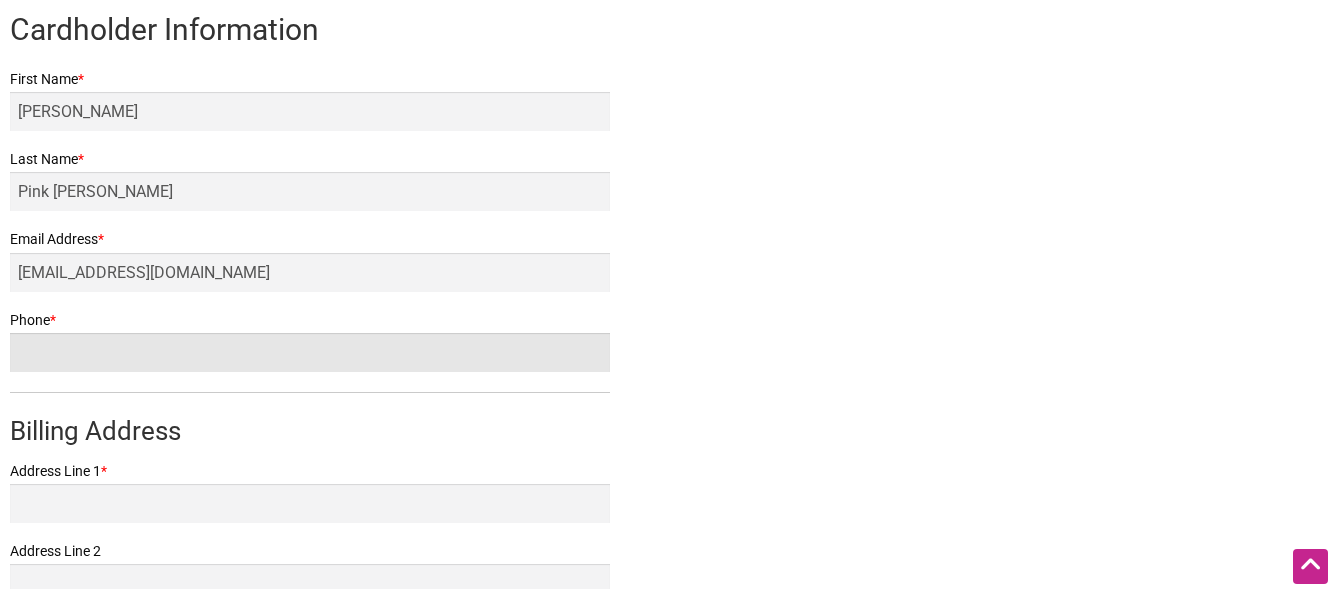 click on "Phone  *" at bounding box center (310, 352) 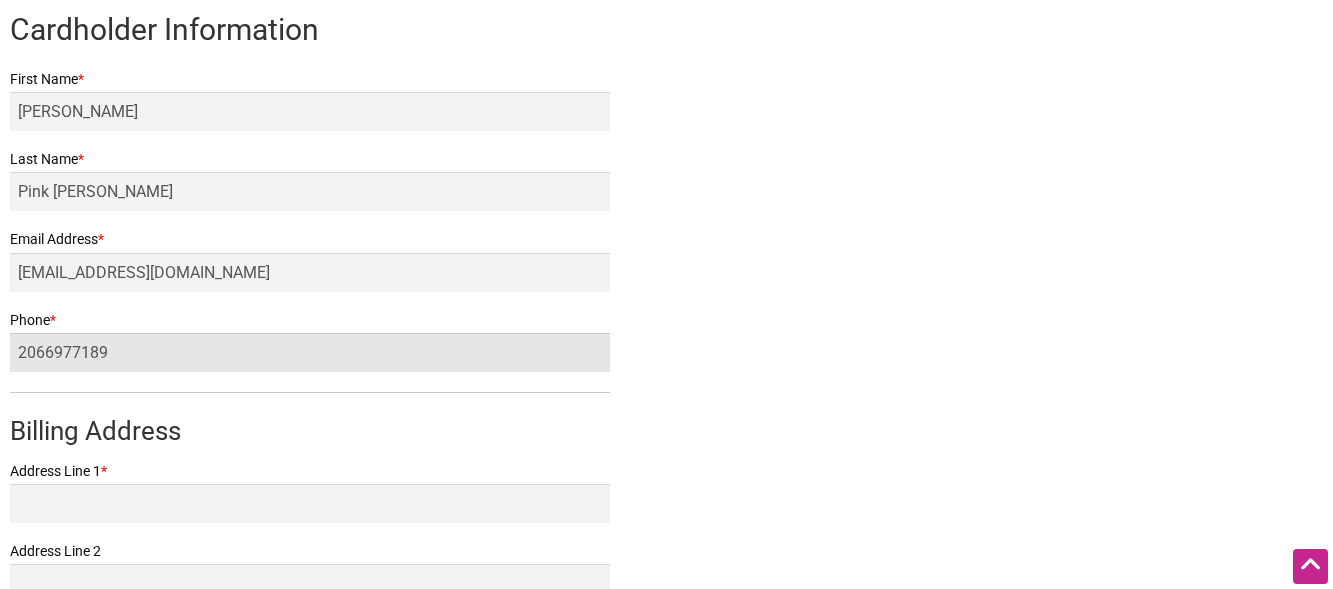 type on "2066977189" 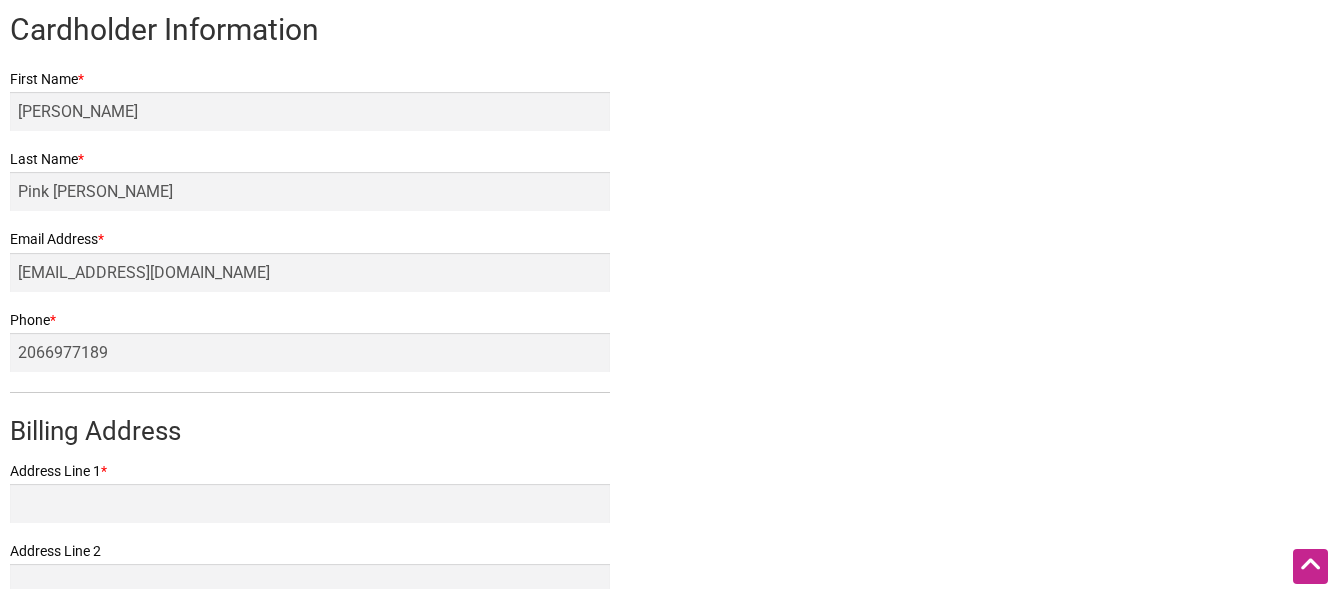 click on "Billing Address" at bounding box center (310, 431) 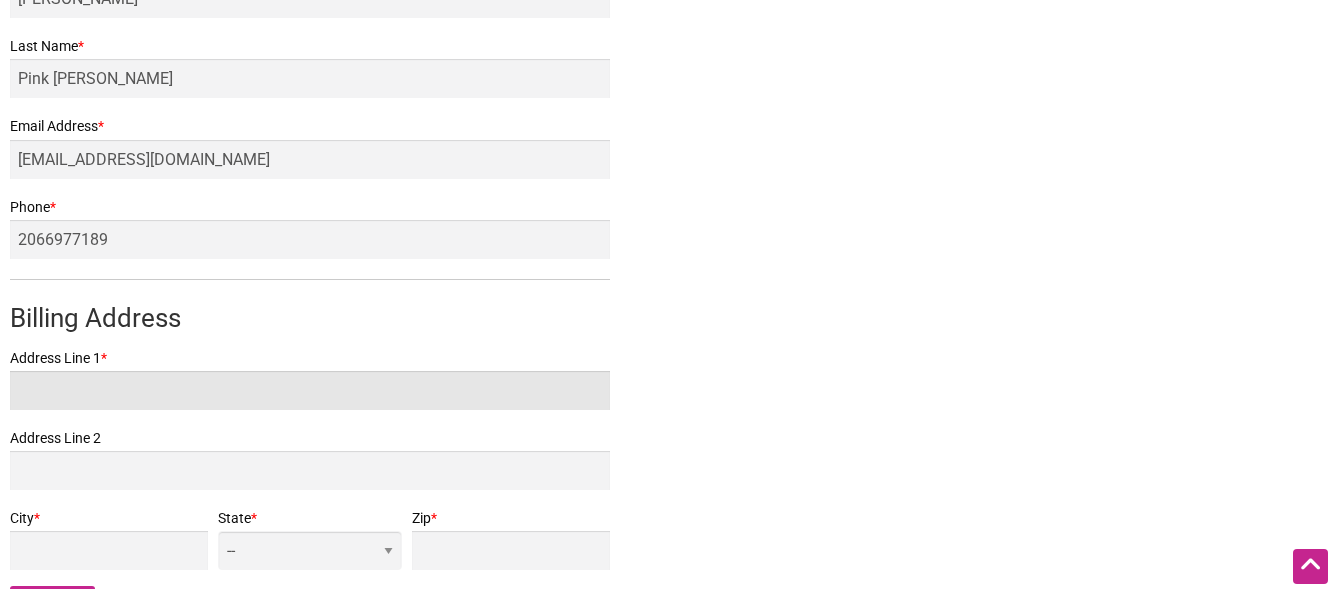 click on "Address Line 1  *" at bounding box center (310, 390) 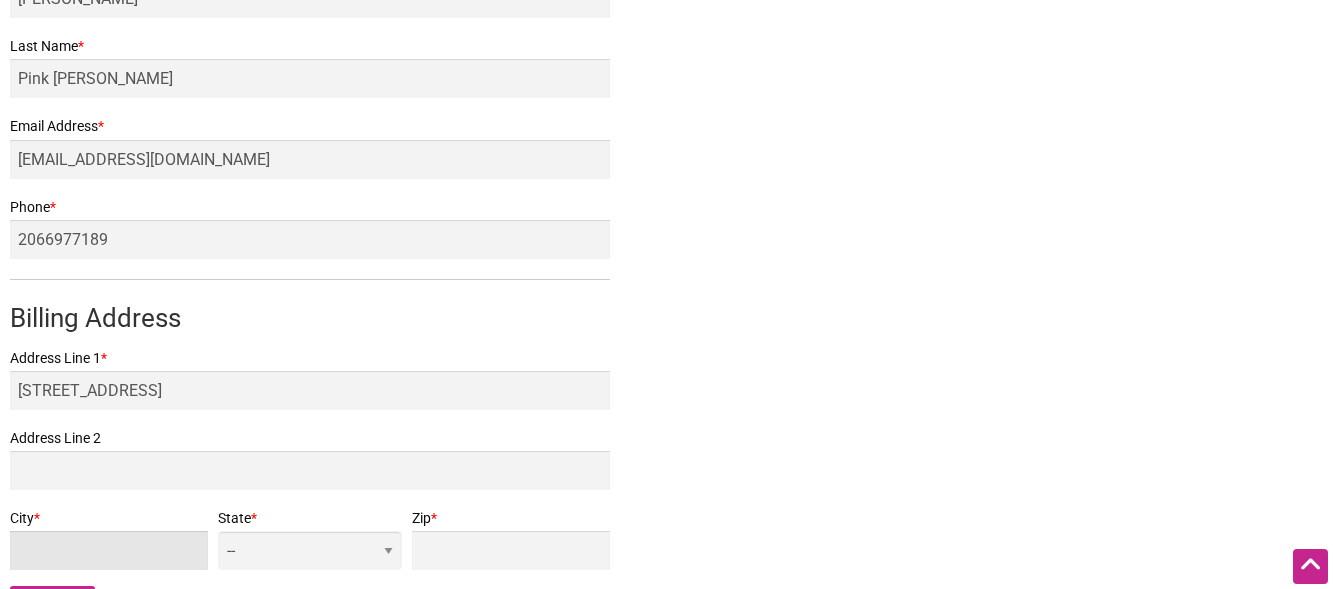type on "Seattle" 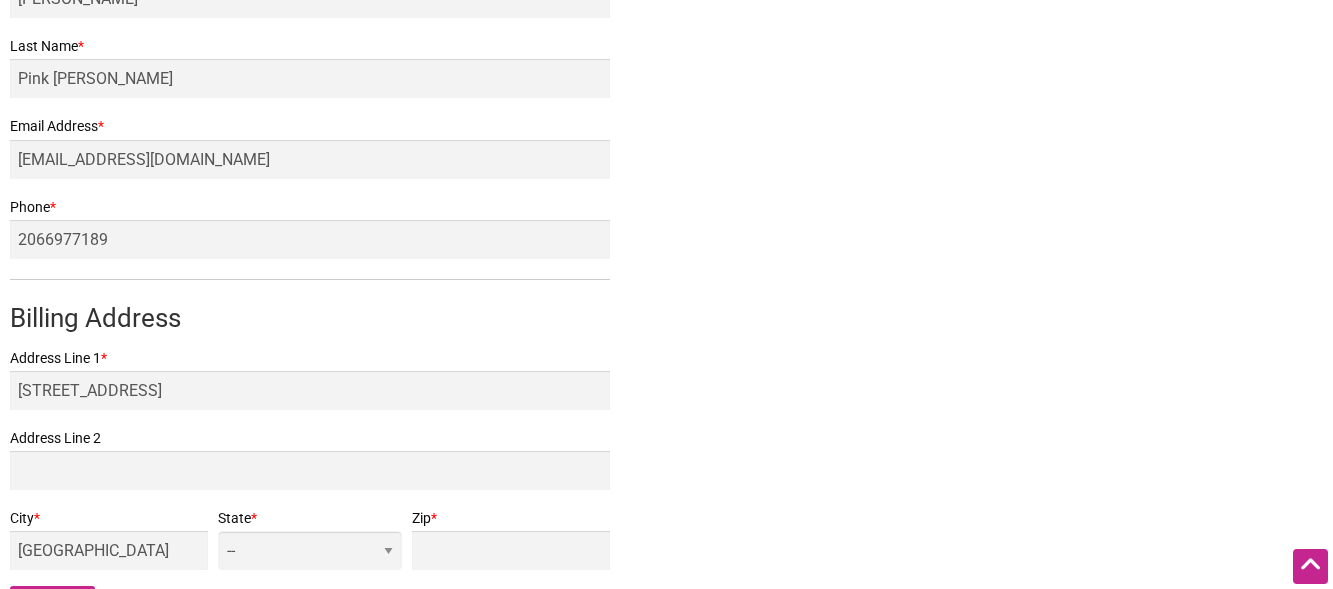 select on "WA" 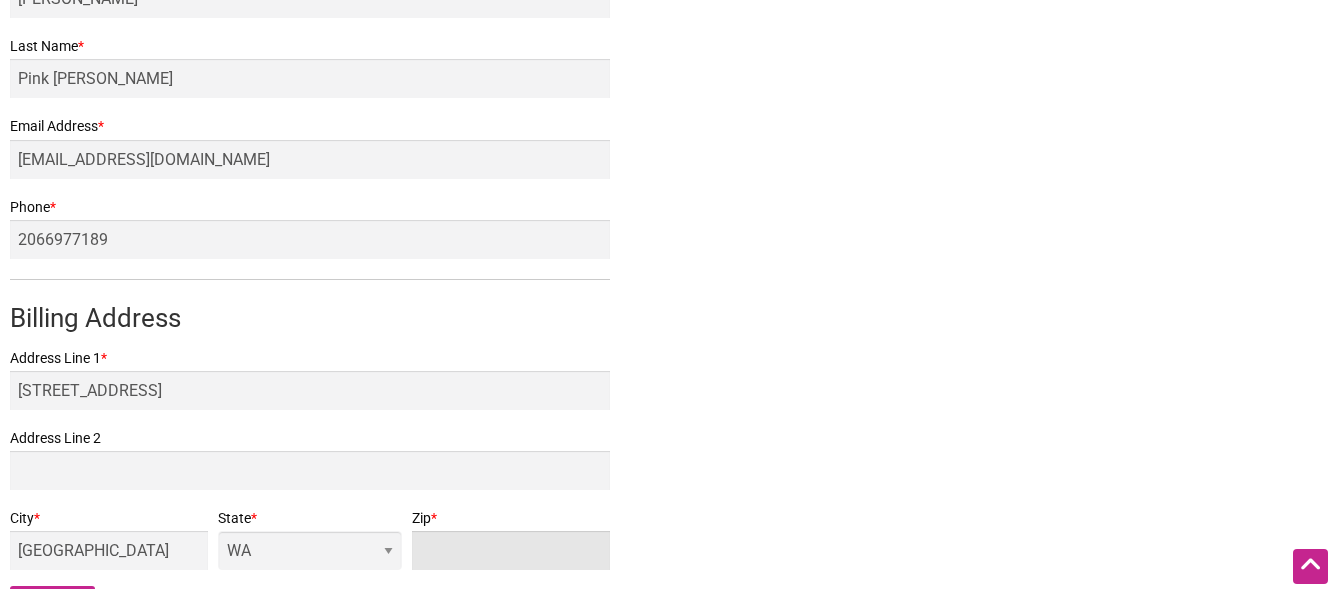 type on "98122" 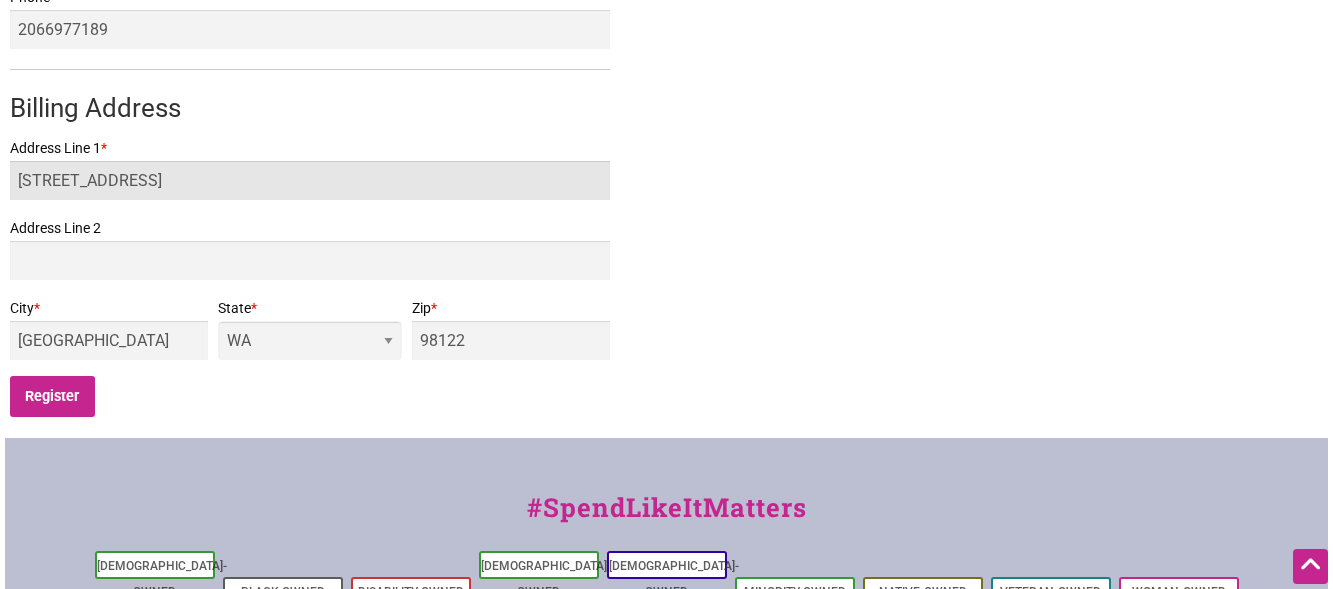 scroll, scrollTop: 725, scrollLeft: 0, axis: vertical 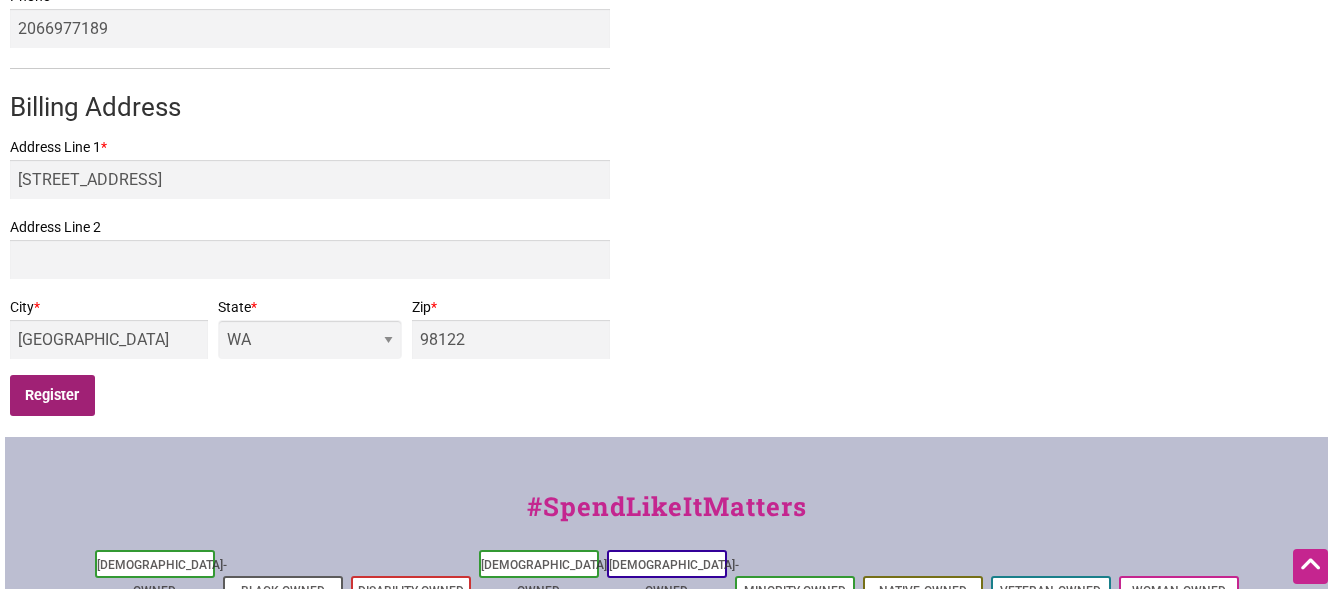 click on "Register" at bounding box center (52, 395) 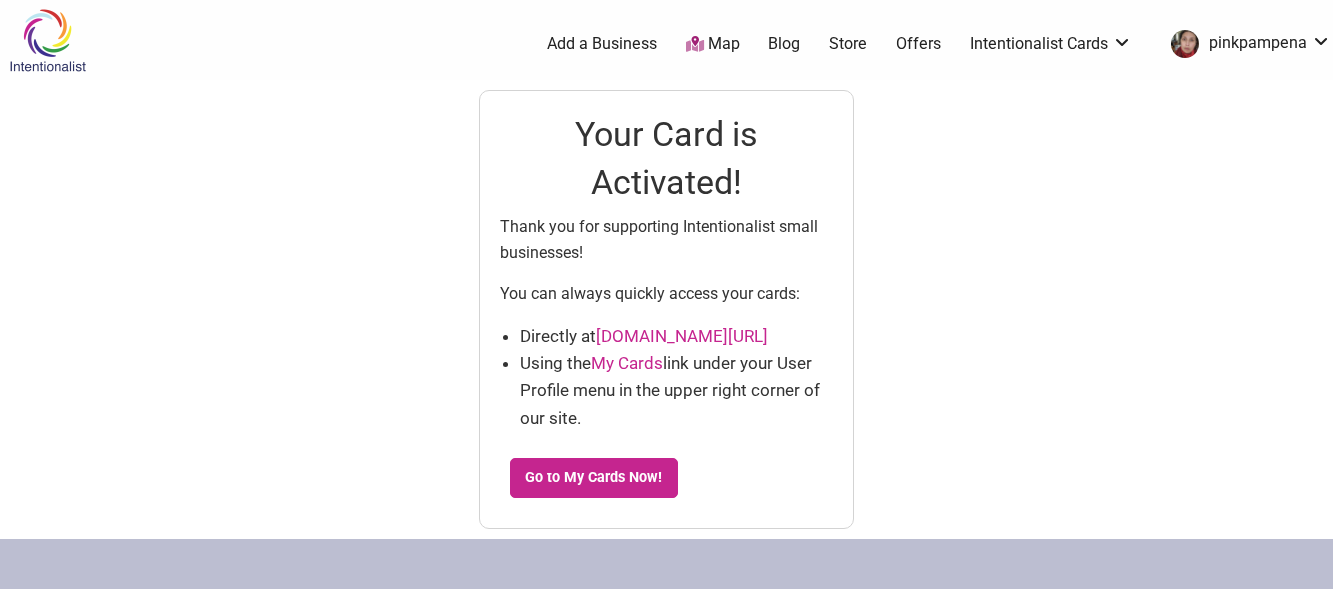 scroll, scrollTop: 0, scrollLeft: 0, axis: both 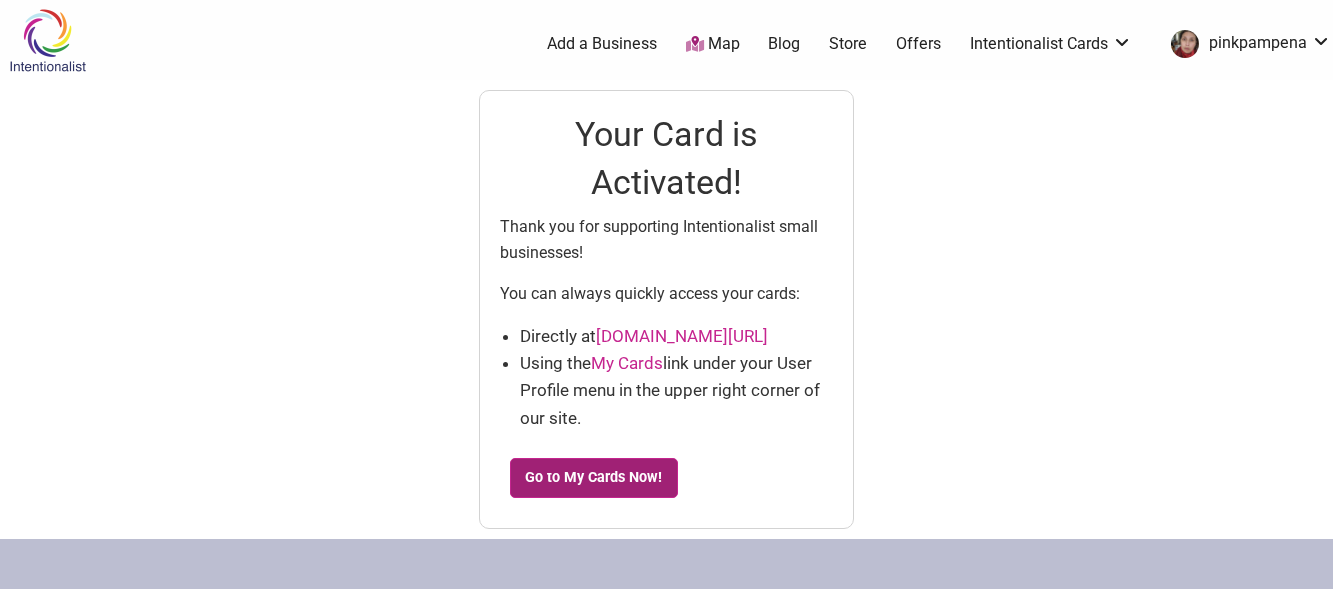 click on "Go to My Cards Now!" at bounding box center (594, 478) 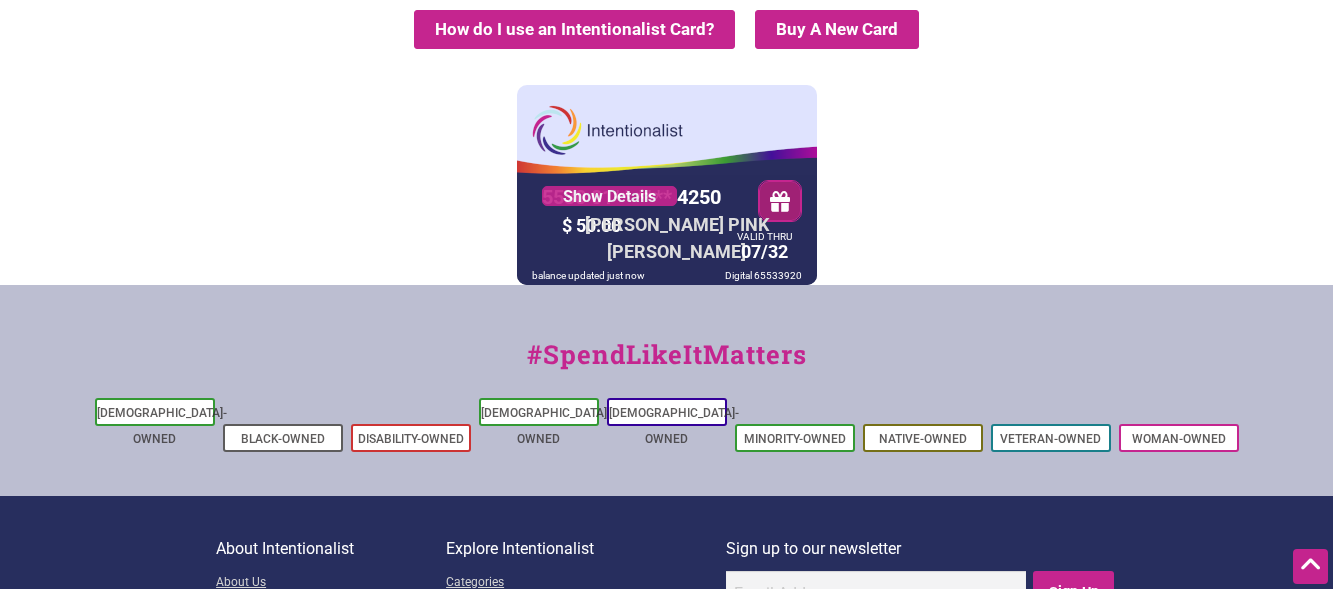 scroll, scrollTop: 219, scrollLeft: 0, axis: vertical 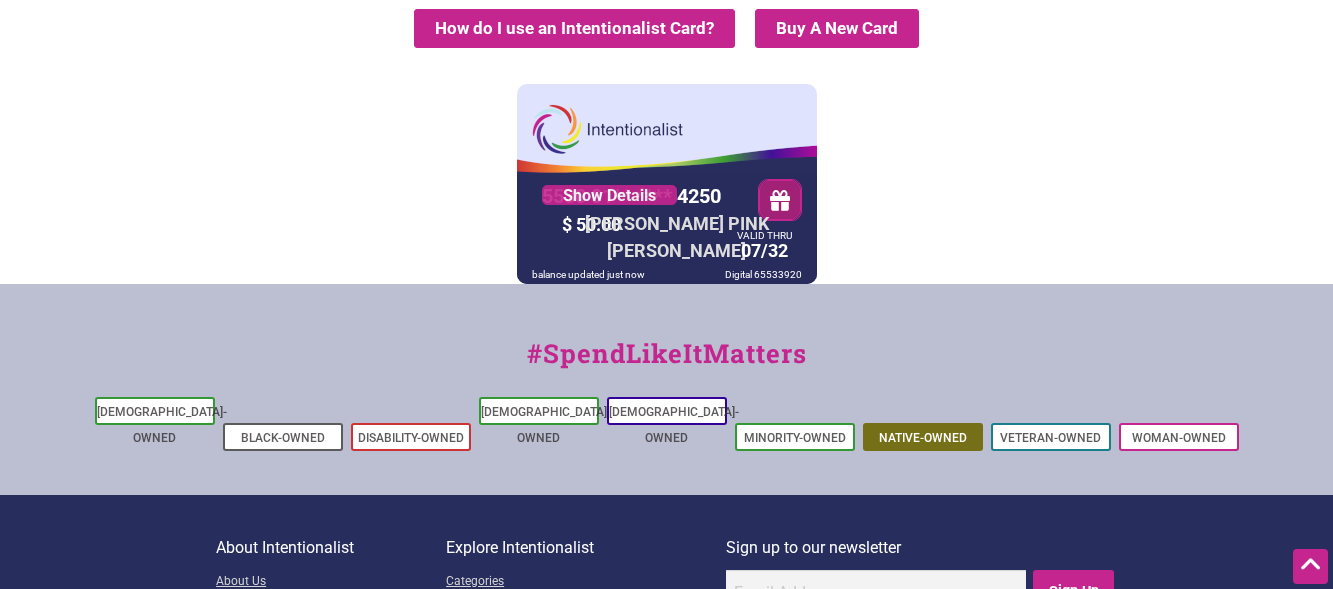 click on "Native-Owned" at bounding box center (923, 438) 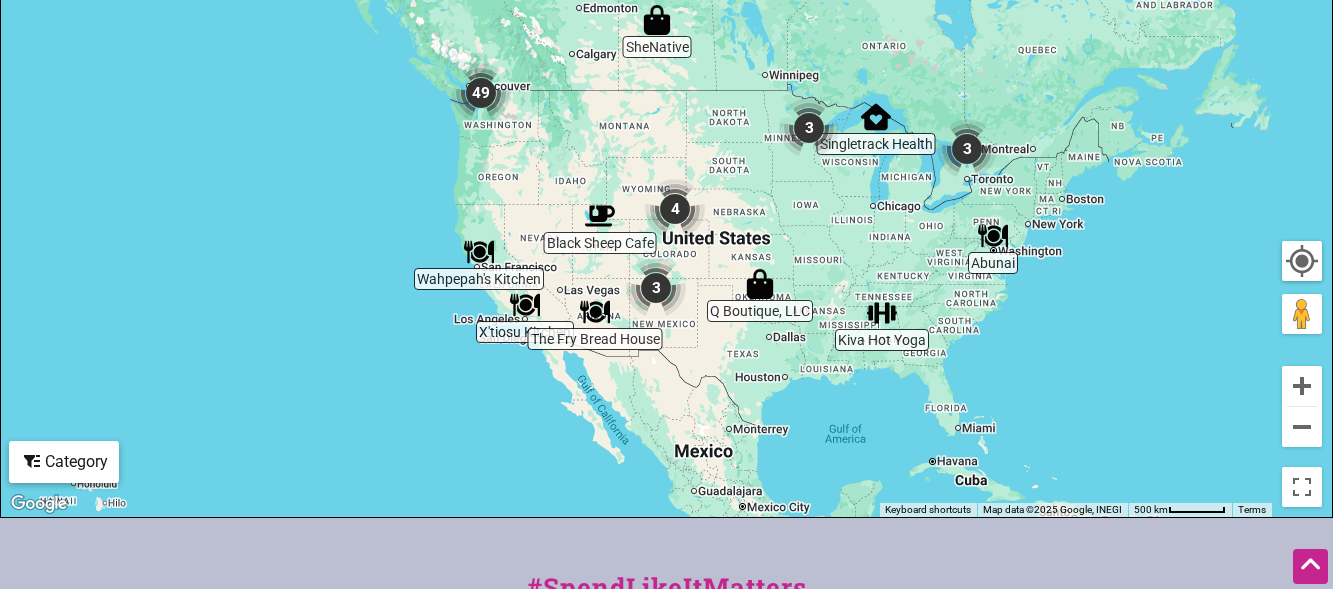 scroll, scrollTop: 670, scrollLeft: 0, axis: vertical 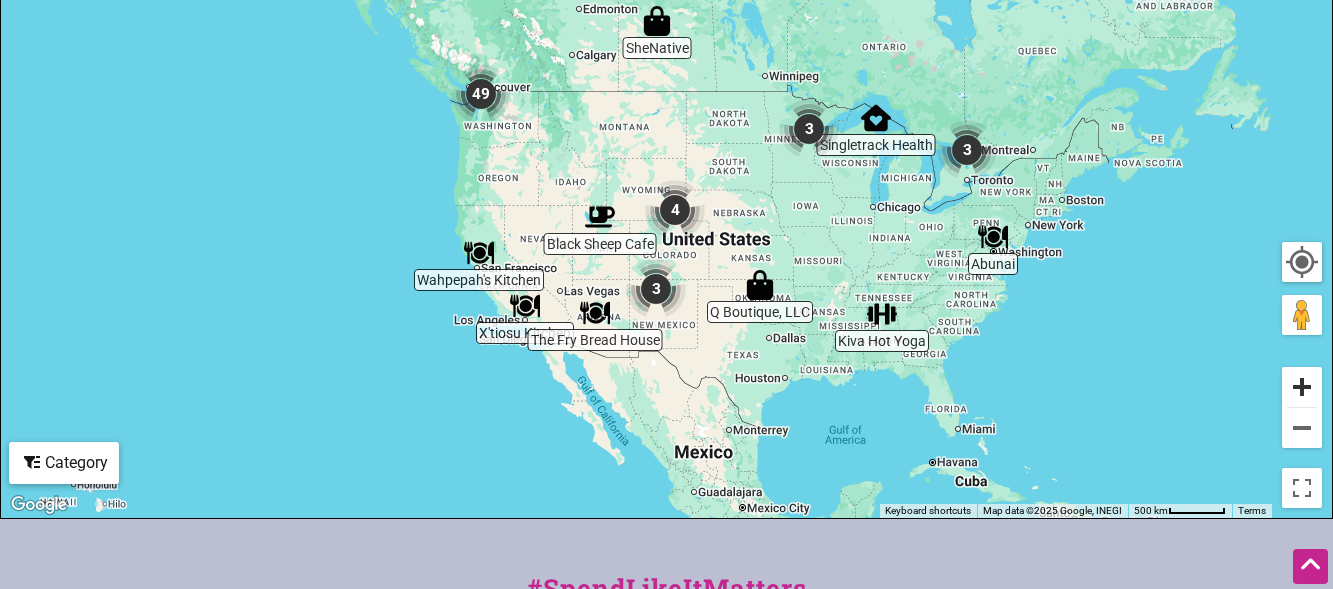 click at bounding box center [1302, 387] 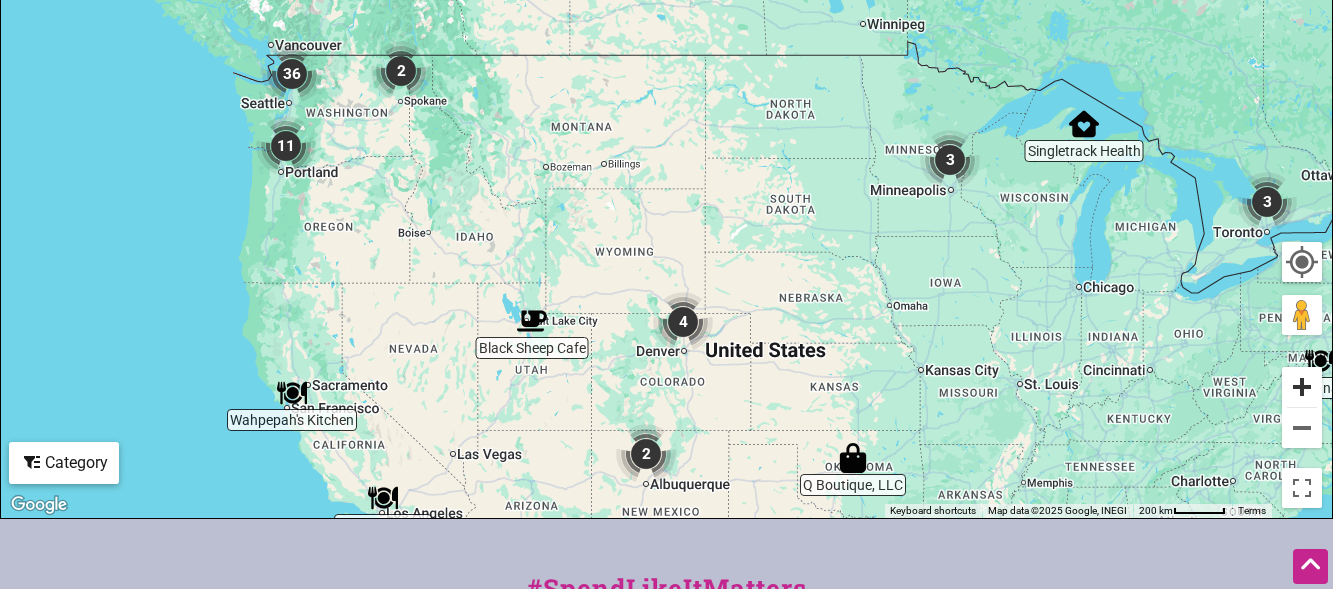 click at bounding box center (1302, 387) 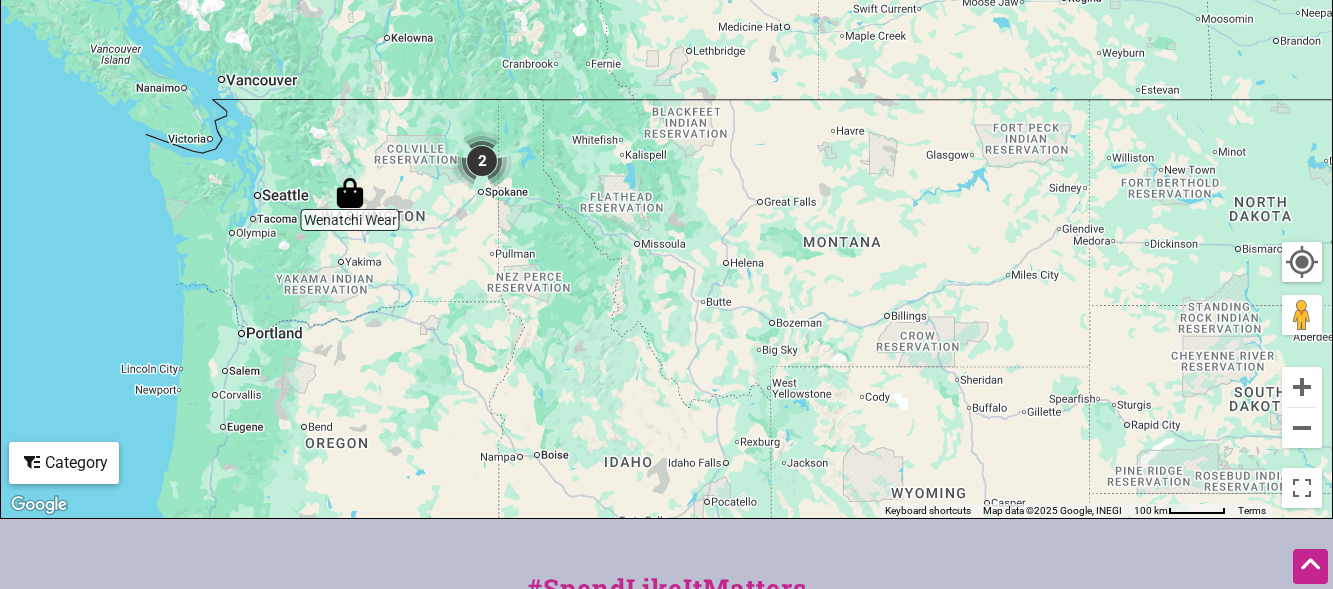 drag, startPoint x: 472, startPoint y: 177, endPoint x: 868, endPoint y: 314, distance: 419.02863 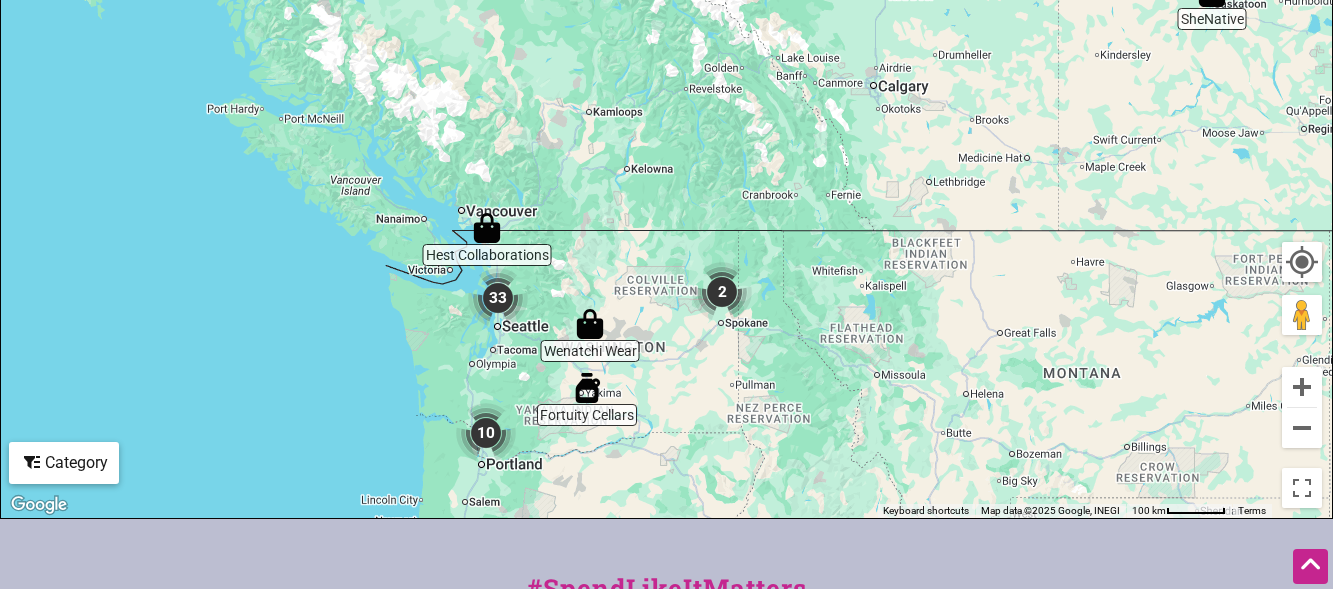 drag, startPoint x: 579, startPoint y: 315, endPoint x: 780, endPoint y: 437, distance: 235.12762 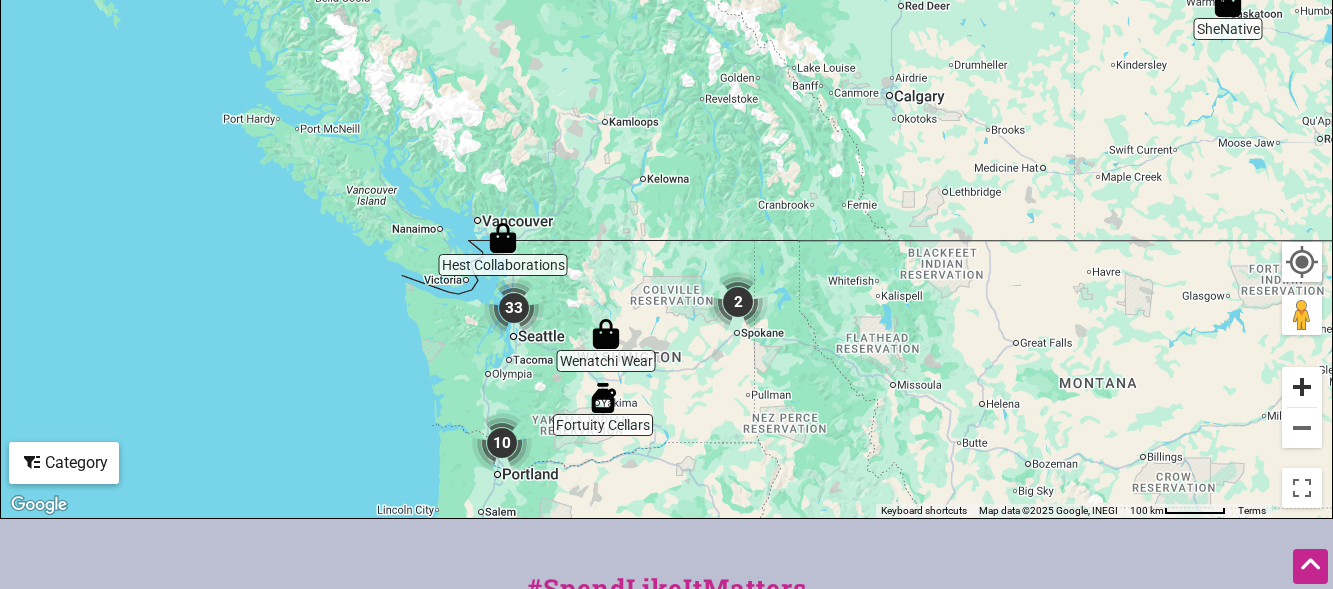 click at bounding box center [1302, 387] 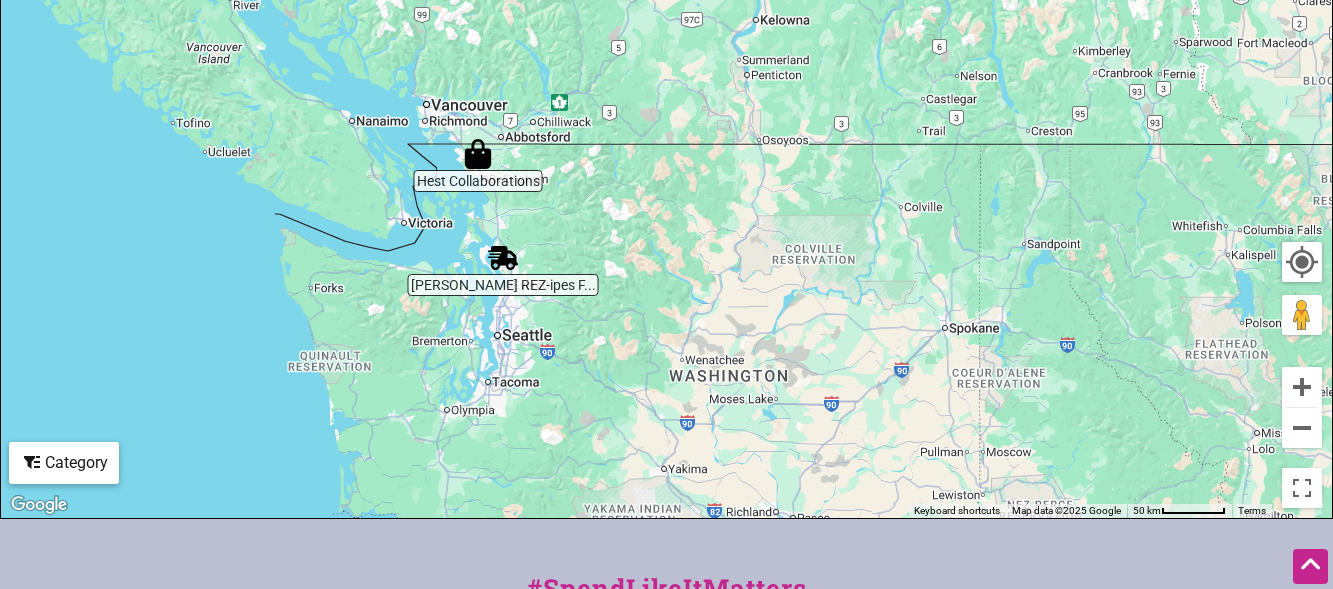 drag, startPoint x: 722, startPoint y: 379, endPoint x: 885, endPoint y: 110, distance: 314.5314 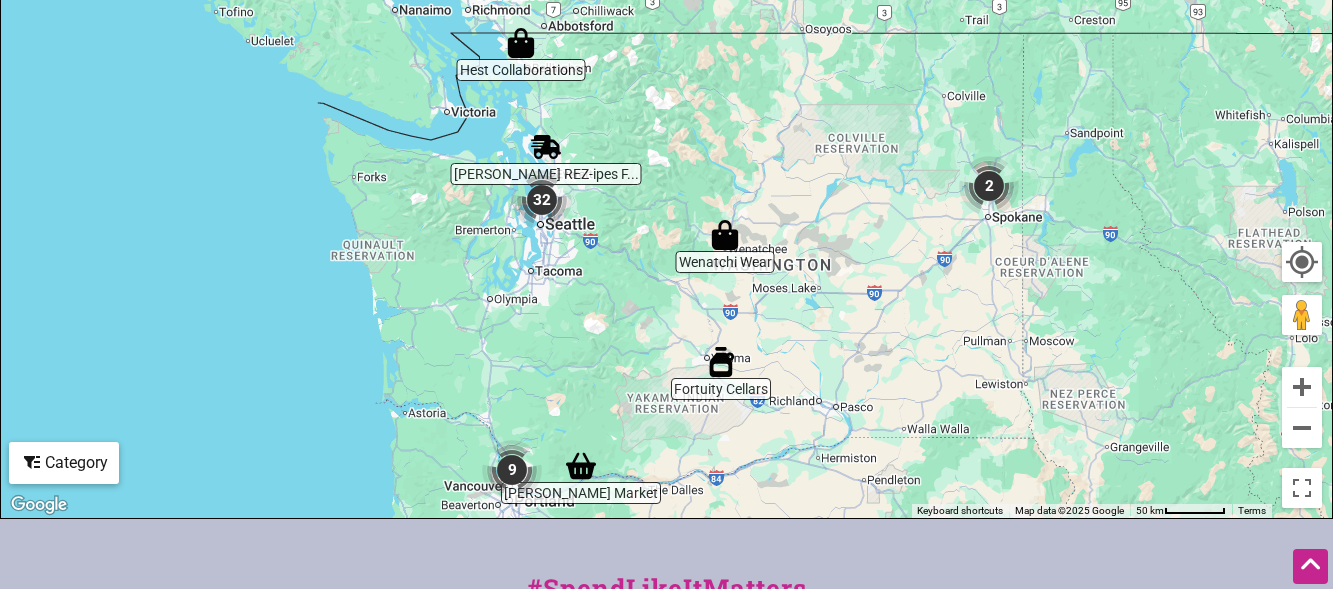 click at bounding box center [542, 200] 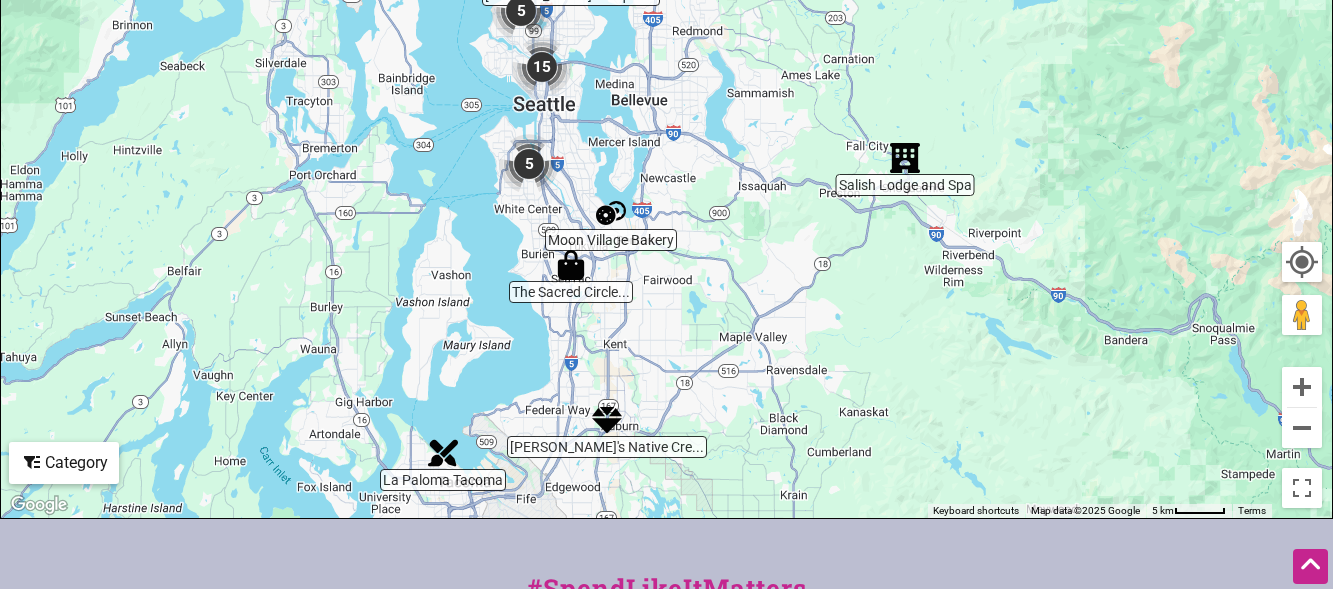 drag, startPoint x: 736, startPoint y: 141, endPoint x: 736, endPoint y: 313, distance: 172 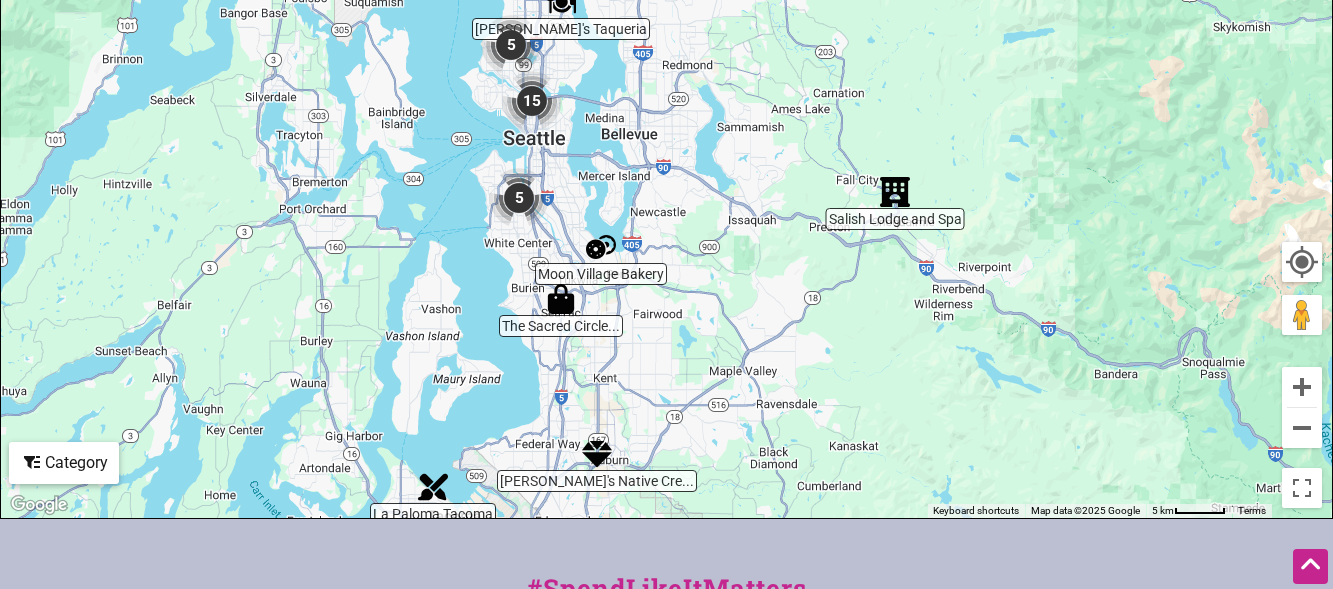 click at bounding box center (519, 198) 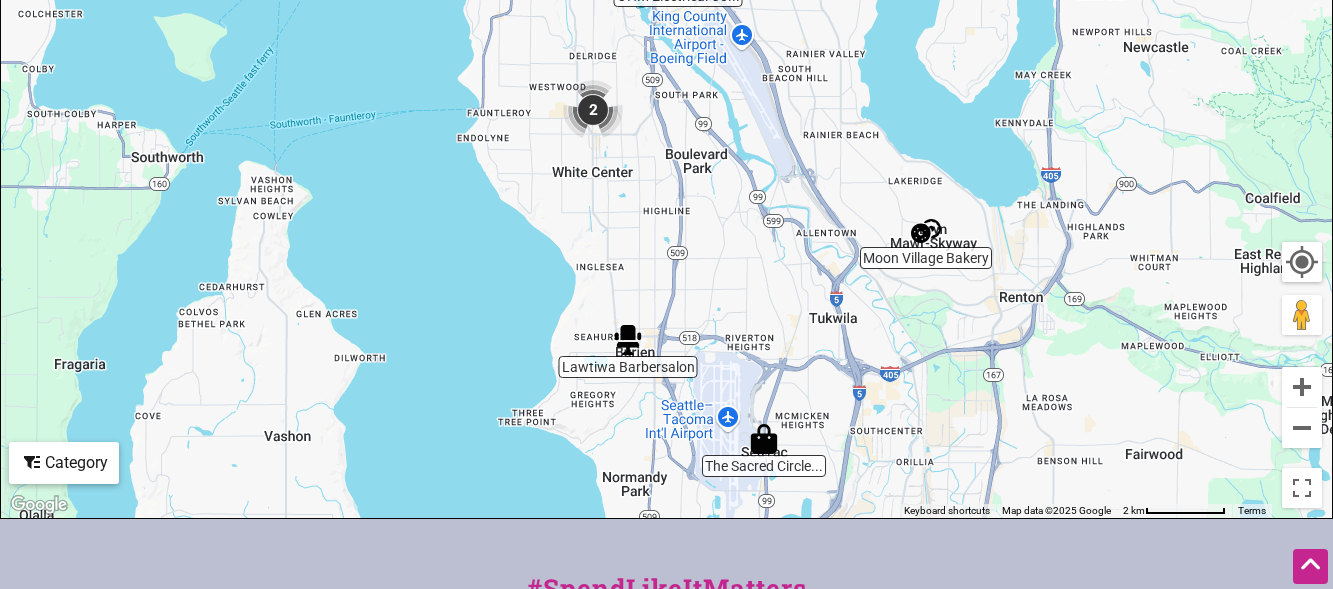 drag, startPoint x: 766, startPoint y: 134, endPoint x: 688, endPoint y: 150, distance: 79.624115 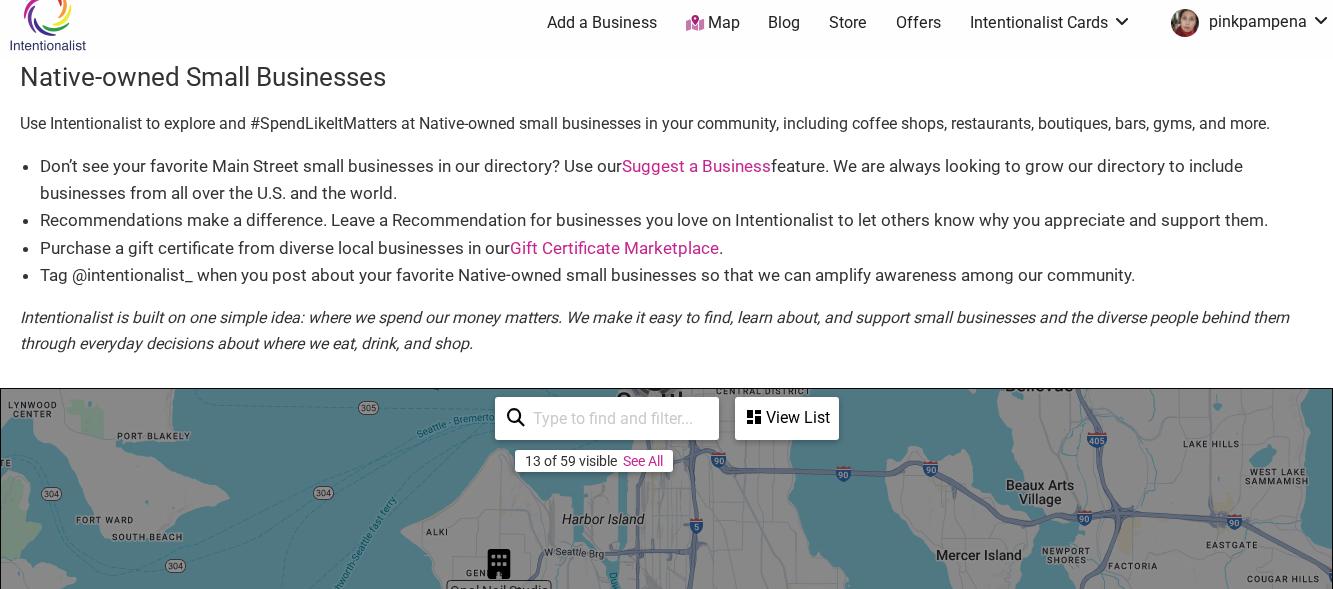 scroll, scrollTop: 0, scrollLeft: 0, axis: both 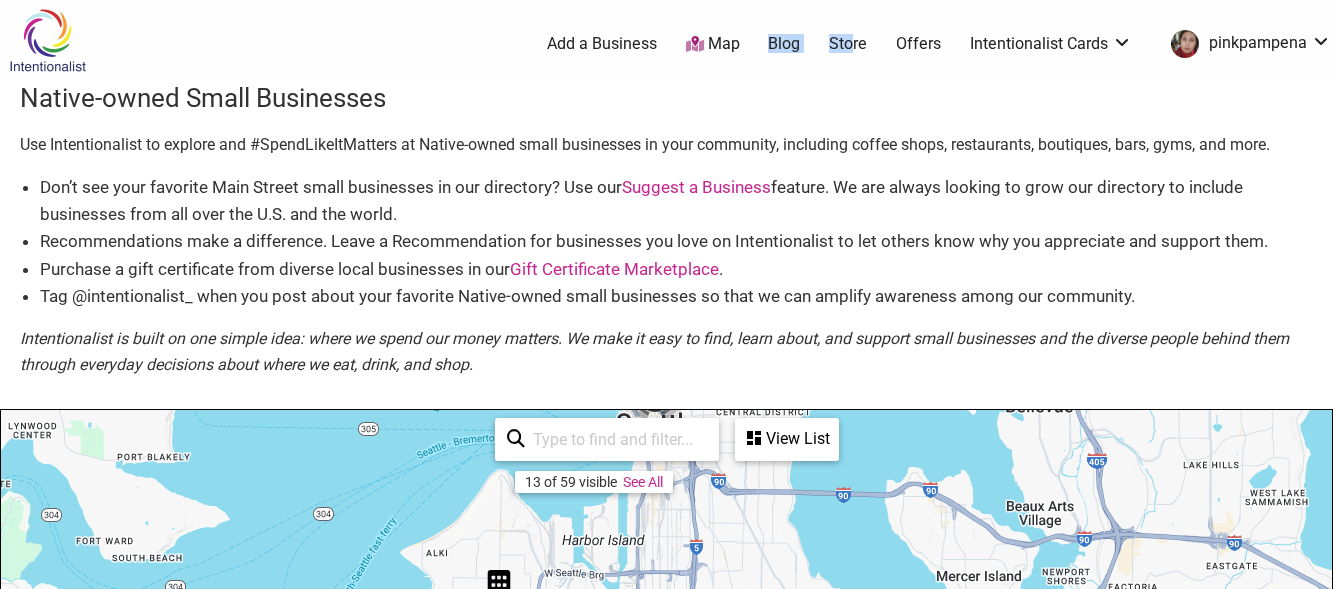 drag, startPoint x: 746, startPoint y: 43, endPoint x: 853, endPoint y: 42, distance: 107.00467 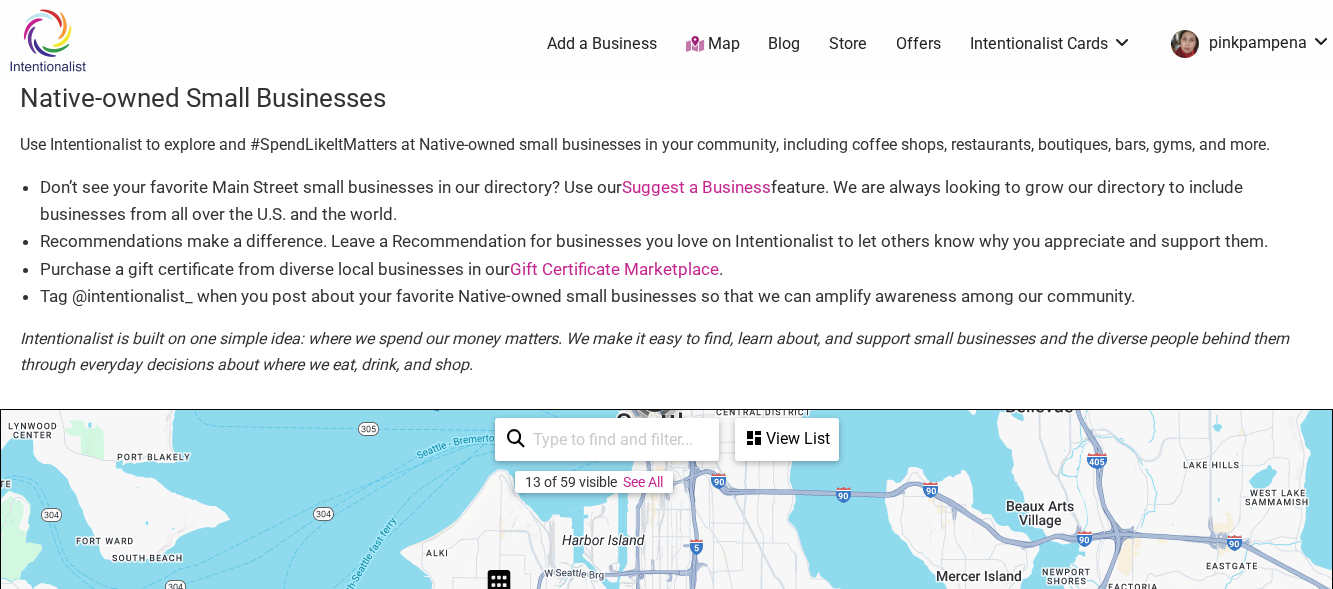 click on "Use Intentionalist to explore and #SpendLikeItMatters at Native-owned small businesses in your community, including coffee shops, restaurants, boutiques, bars, gyms, and more." at bounding box center [666, 145] 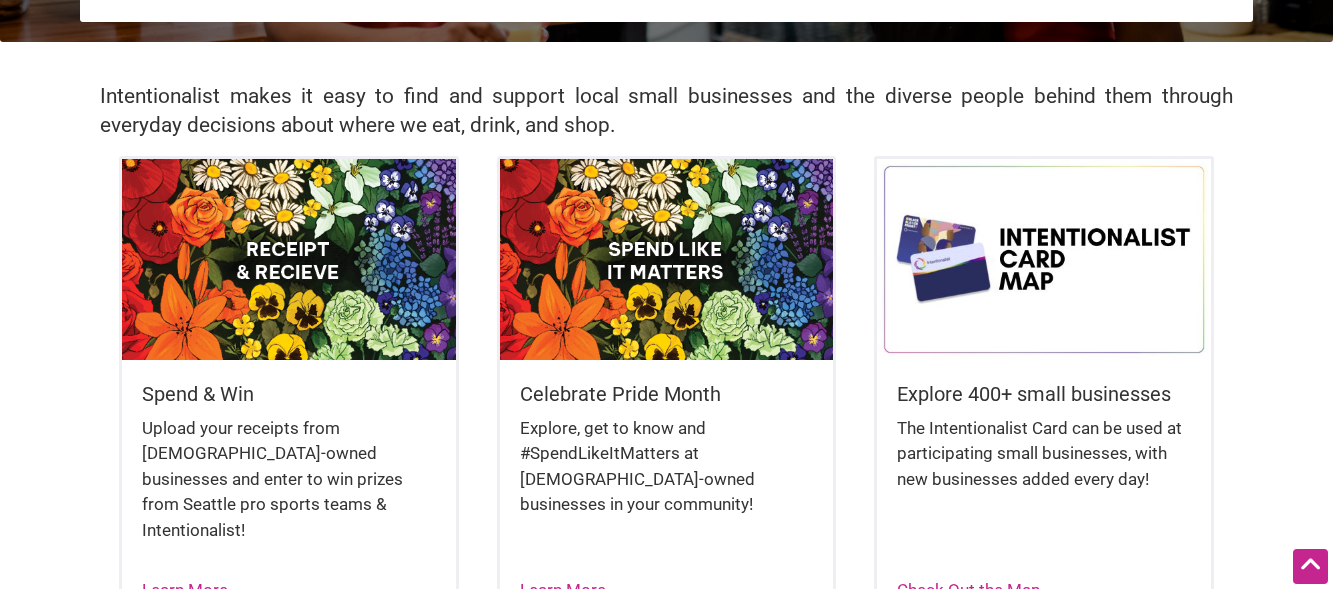 scroll, scrollTop: 0, scrollLeft: 0, axis: both 